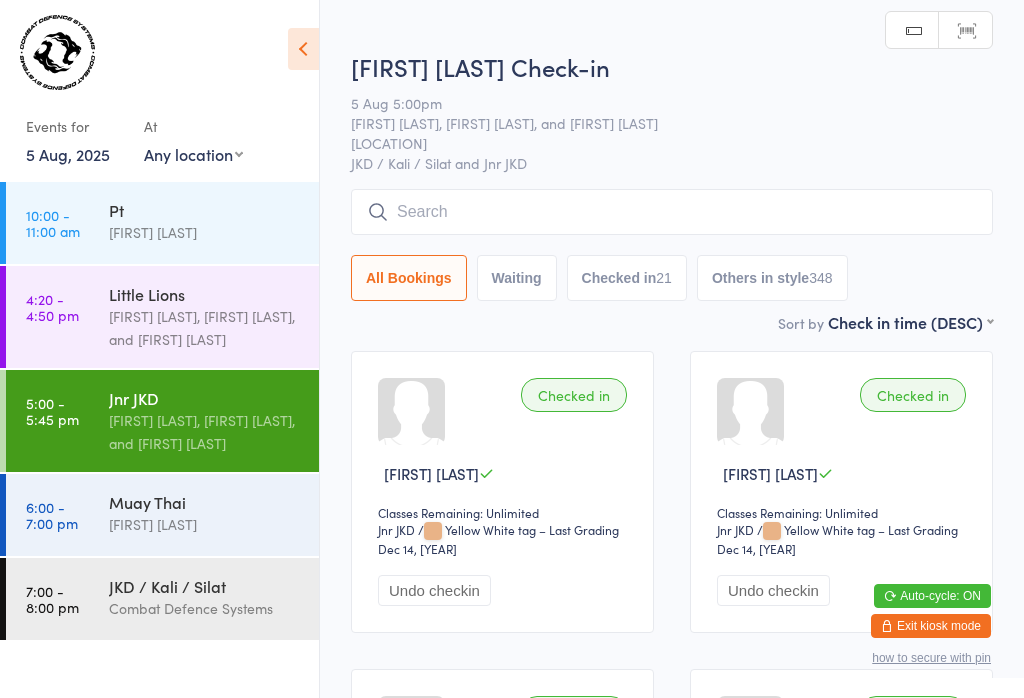 scroll, scrollTop: 191, scrollLeft: 0, axis: vertical 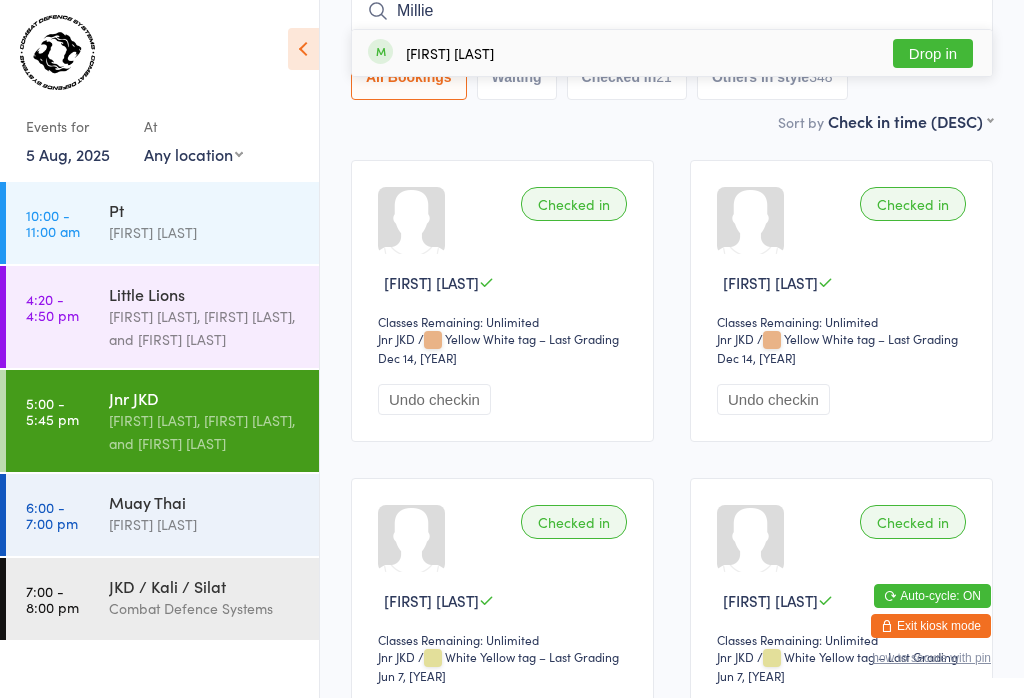 type on "Millie" 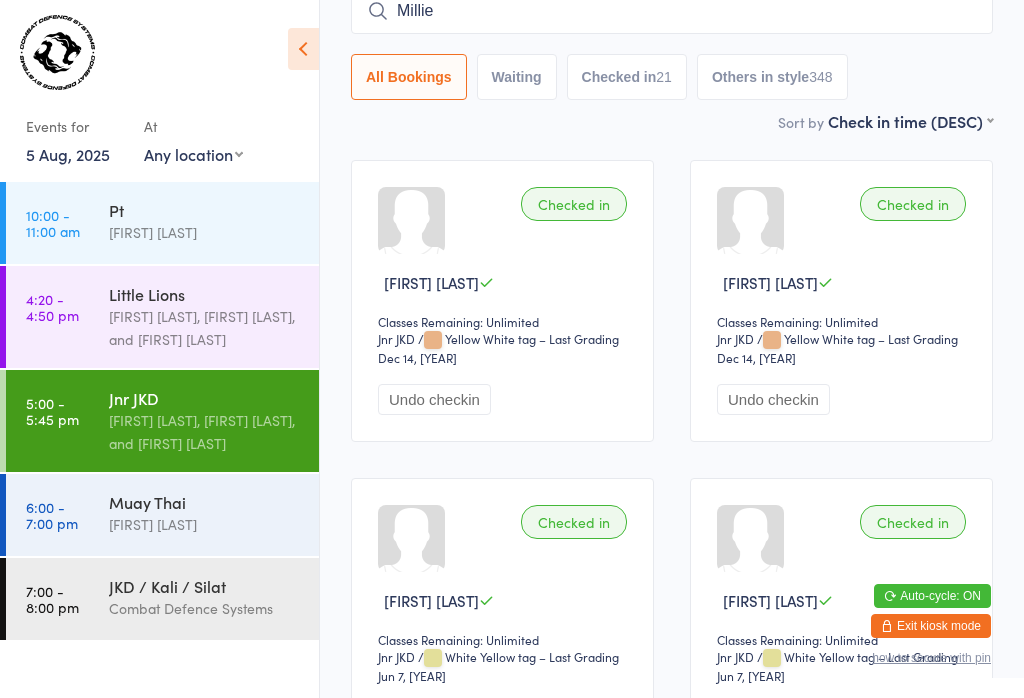 type 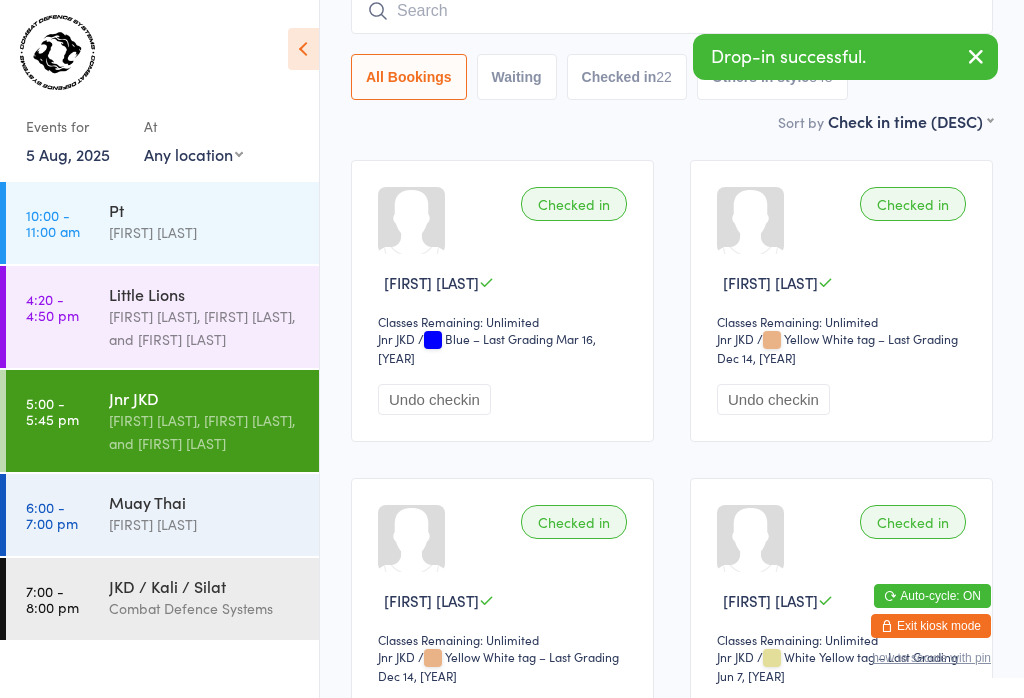 click on "[FIRST] [LAST]" at bounding box center (205, 524) 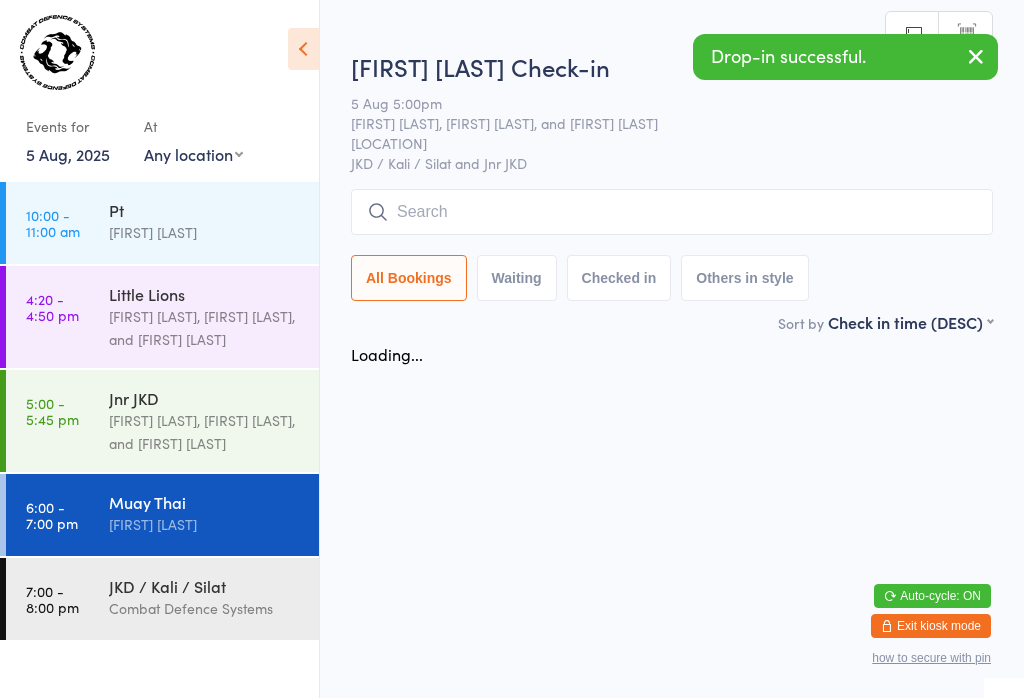 scroll, scrollTop: 0, scrollLeft: 0, axis: both 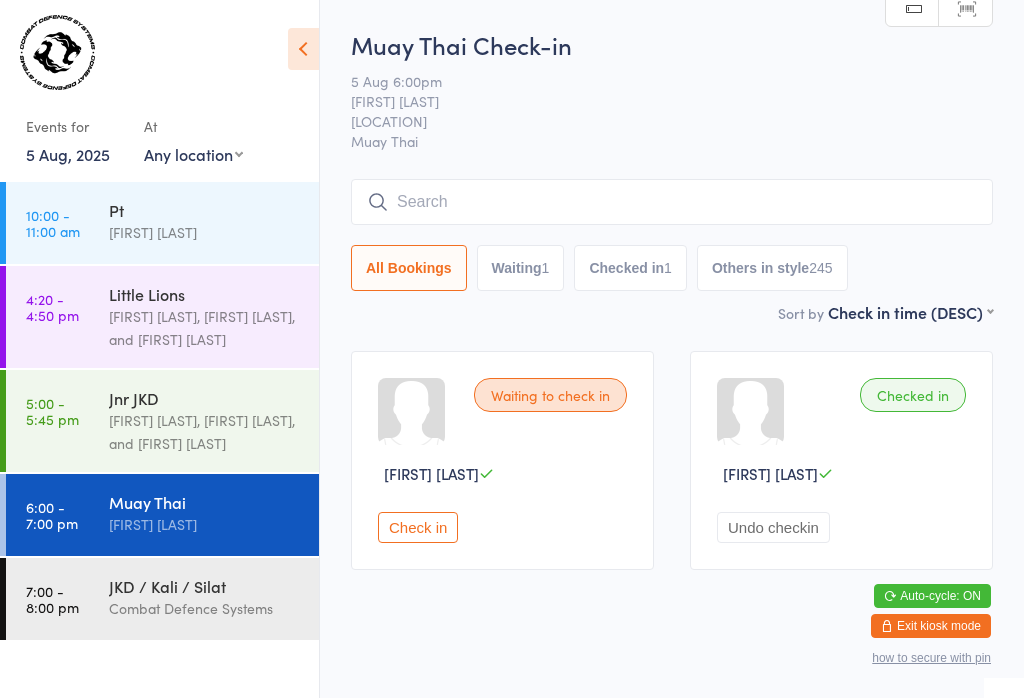 click at bounding box center [672, 202] 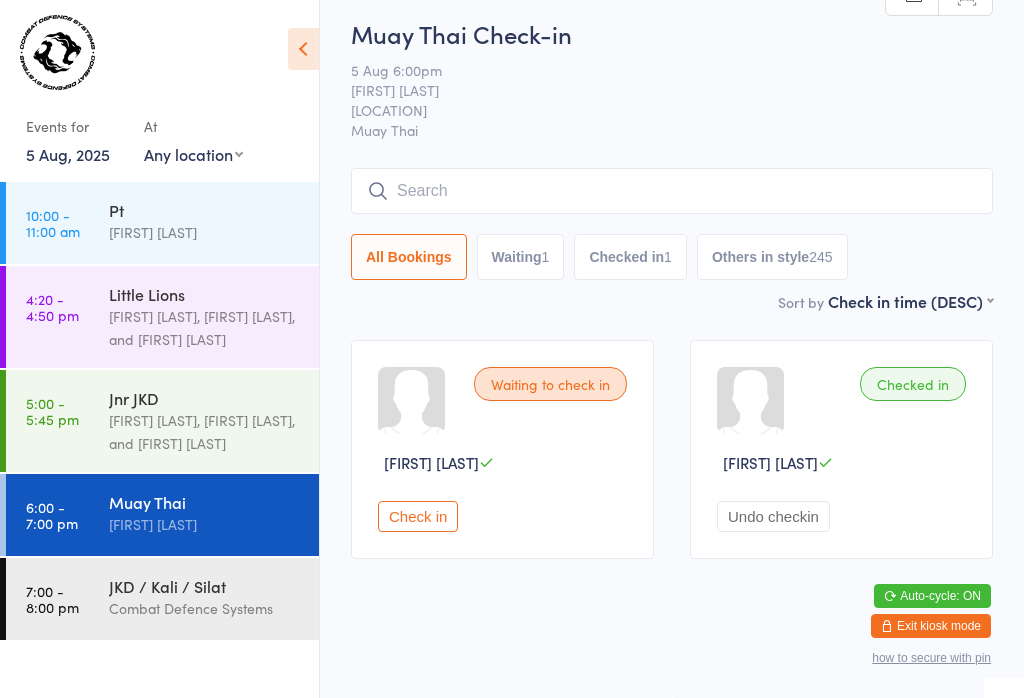 scroll, scrollTop: 372, scrollLeft: 0, axis: vertical 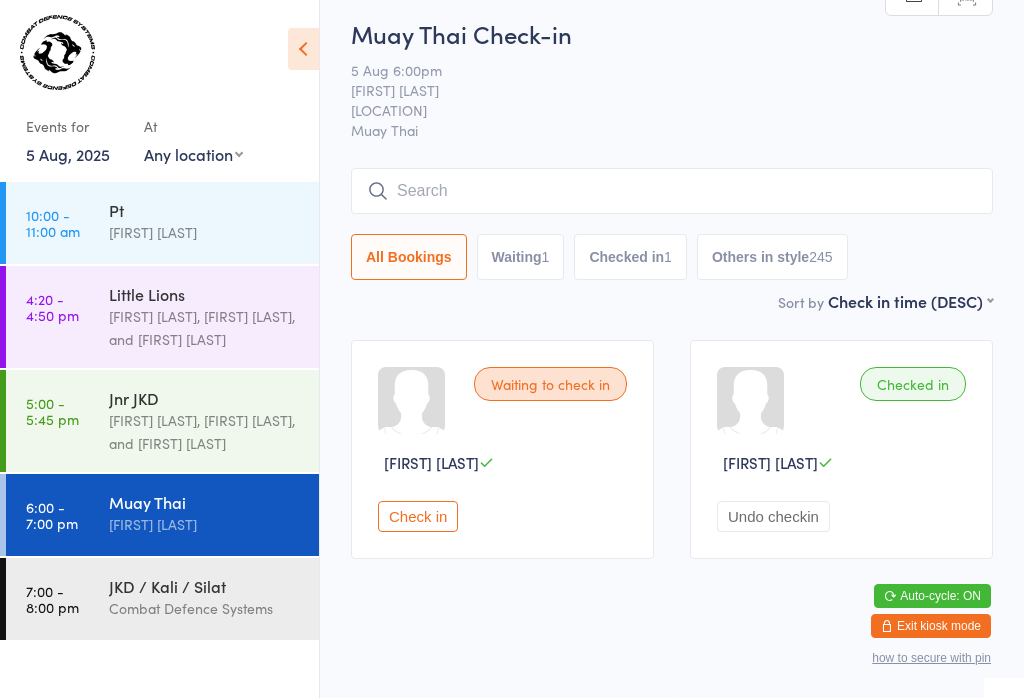 click on "Muay Thai" at bounding box center [205, 502] 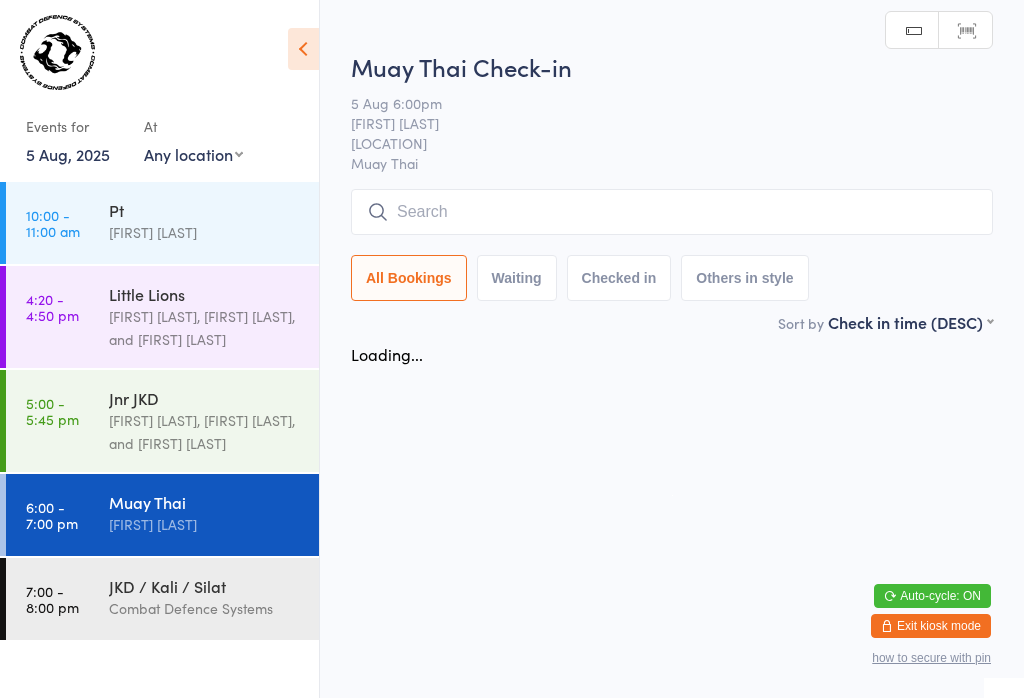 scroll, scrollTop: 0, scrollLeft: 0, axis: both 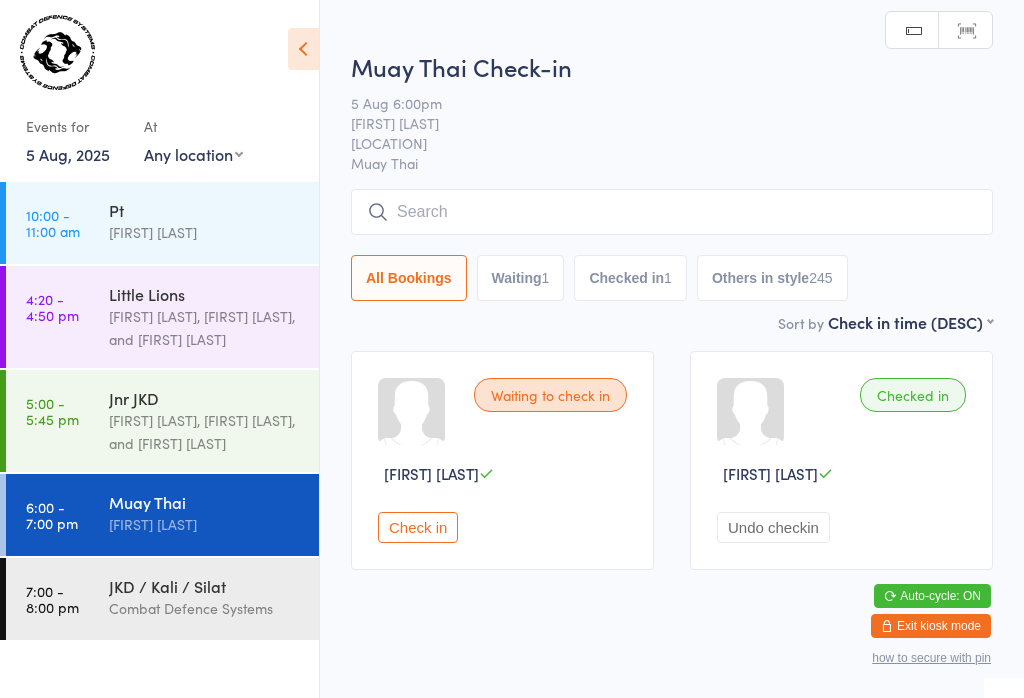click at bounding box center (672, 212) 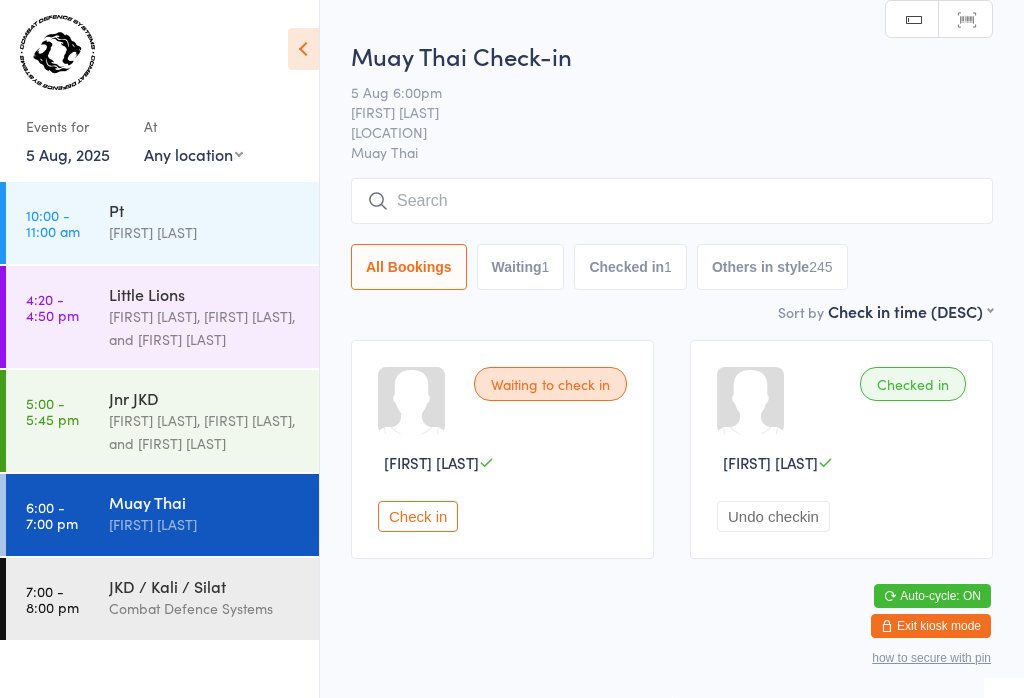 scroll, scrollTop: 191, scrollLeft: 0, axis: vertical 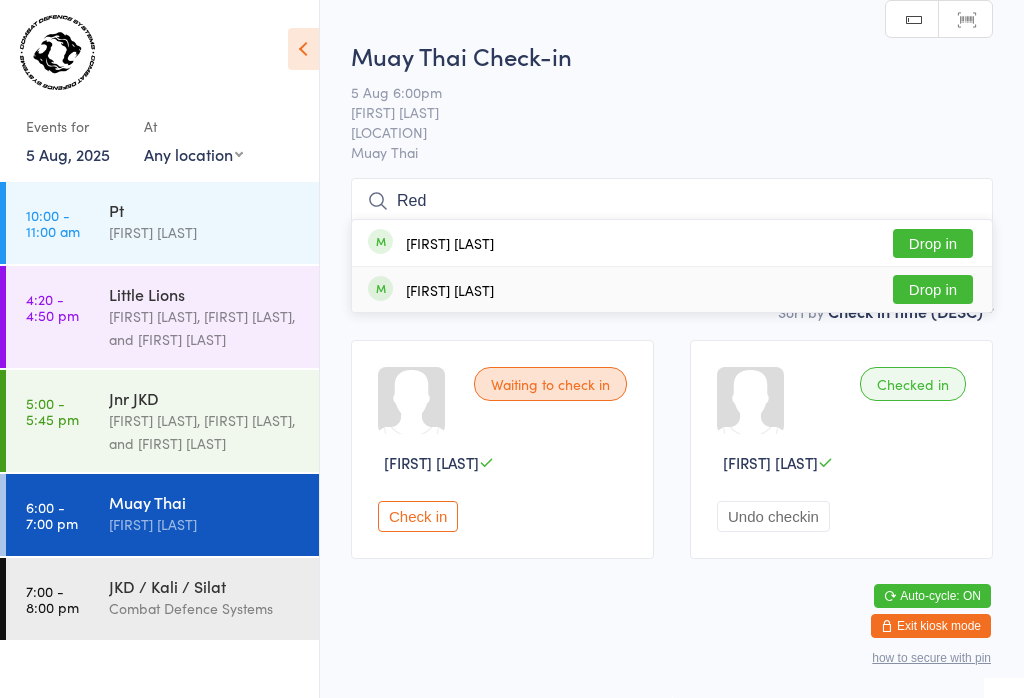 type on "Red" 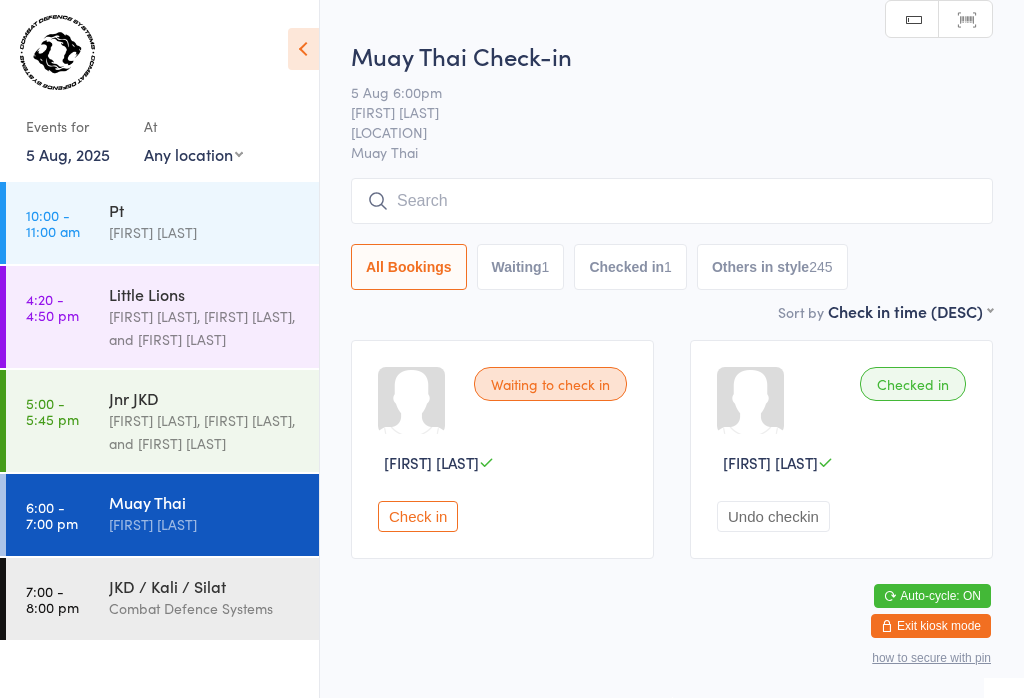 scroll, scrollTop: 29, scrollLeft: 0, axis: vertical 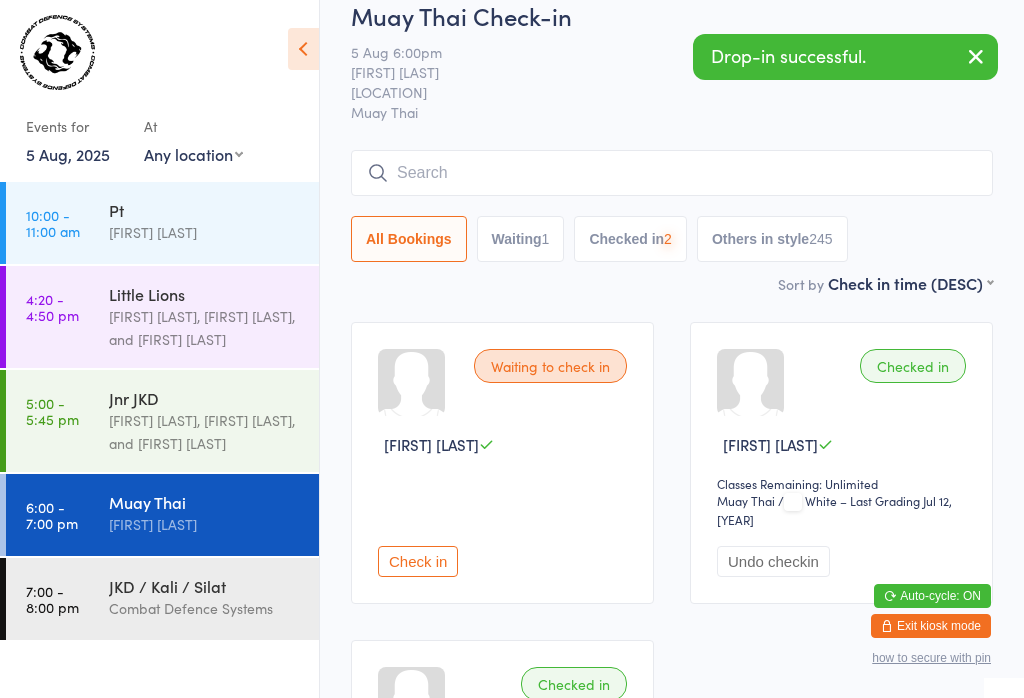 click at bounding box center (672, 173) 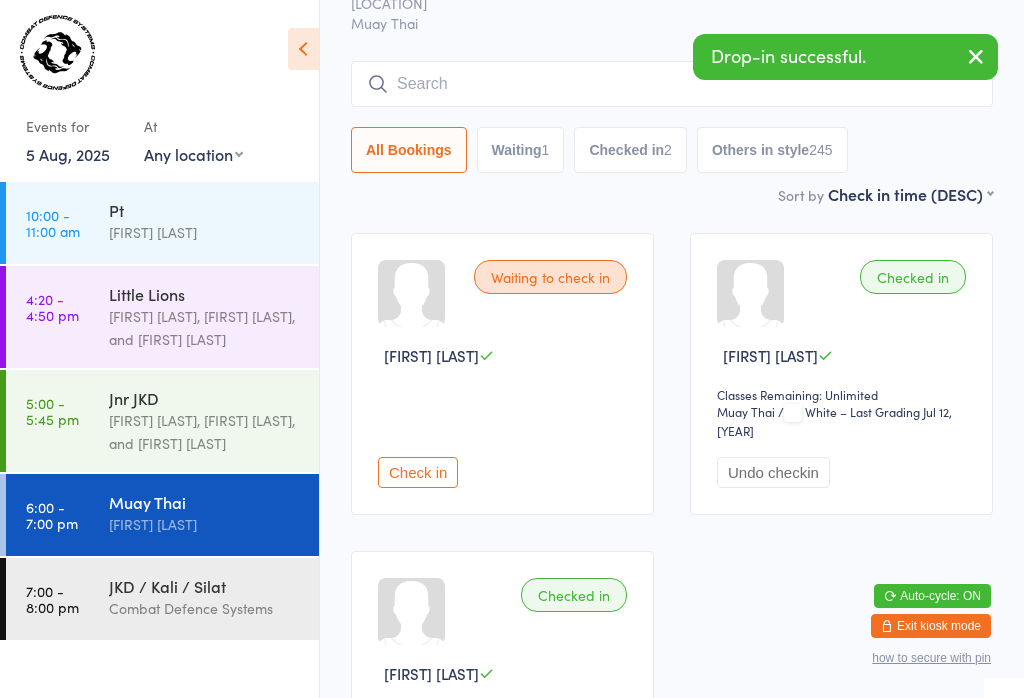 scroll, scrollTop: 181, scrollLeft: 0, axis: vertical 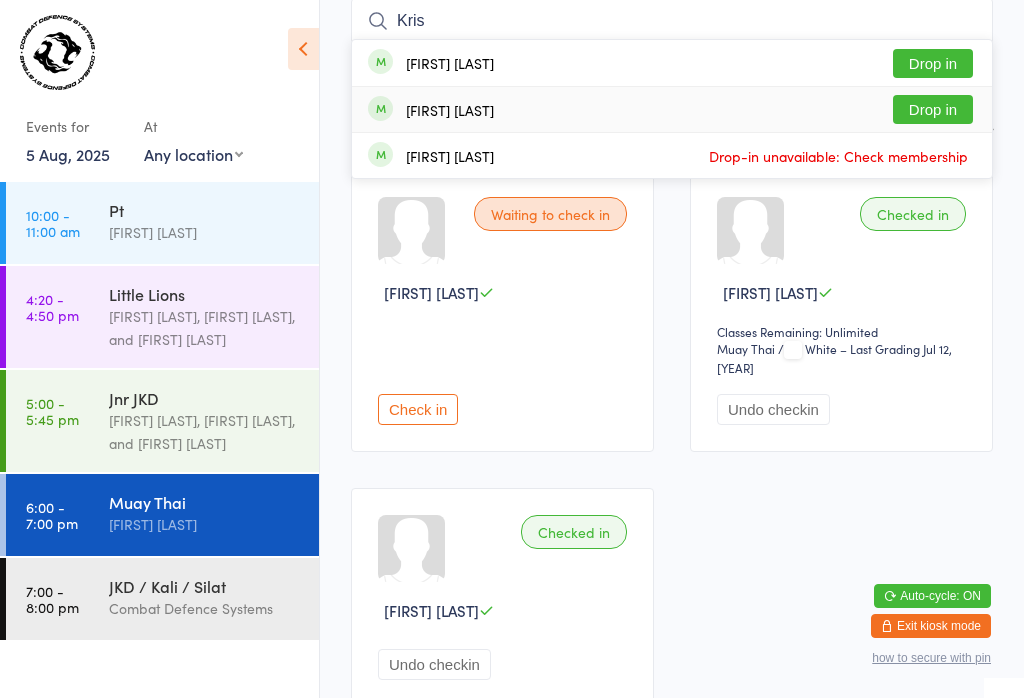 type on "Kris" 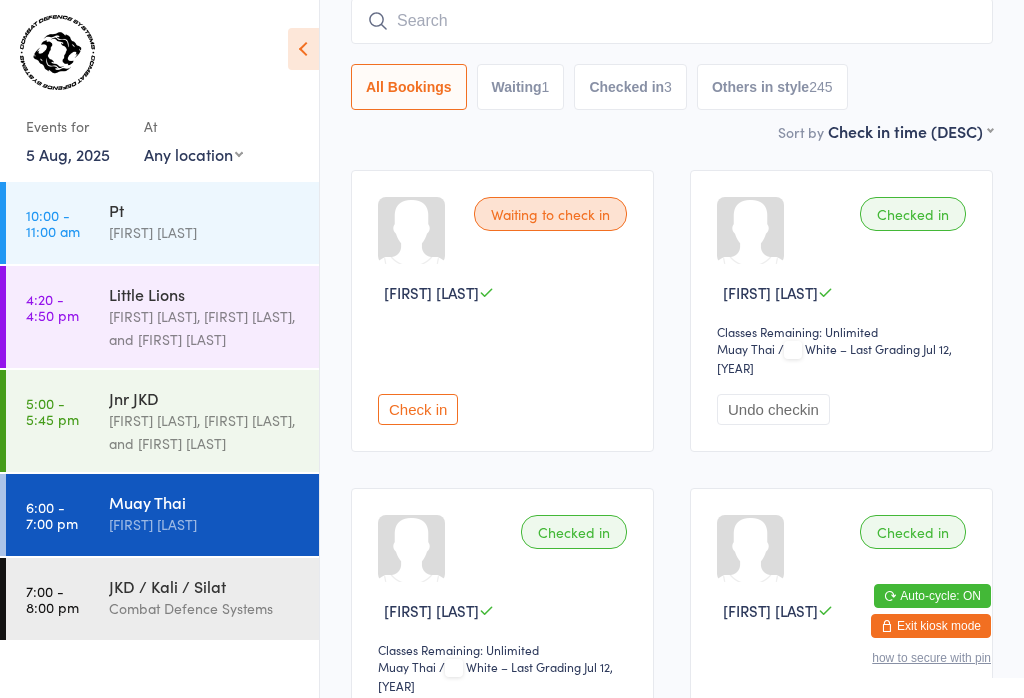 click at bounding box center (672, 21) 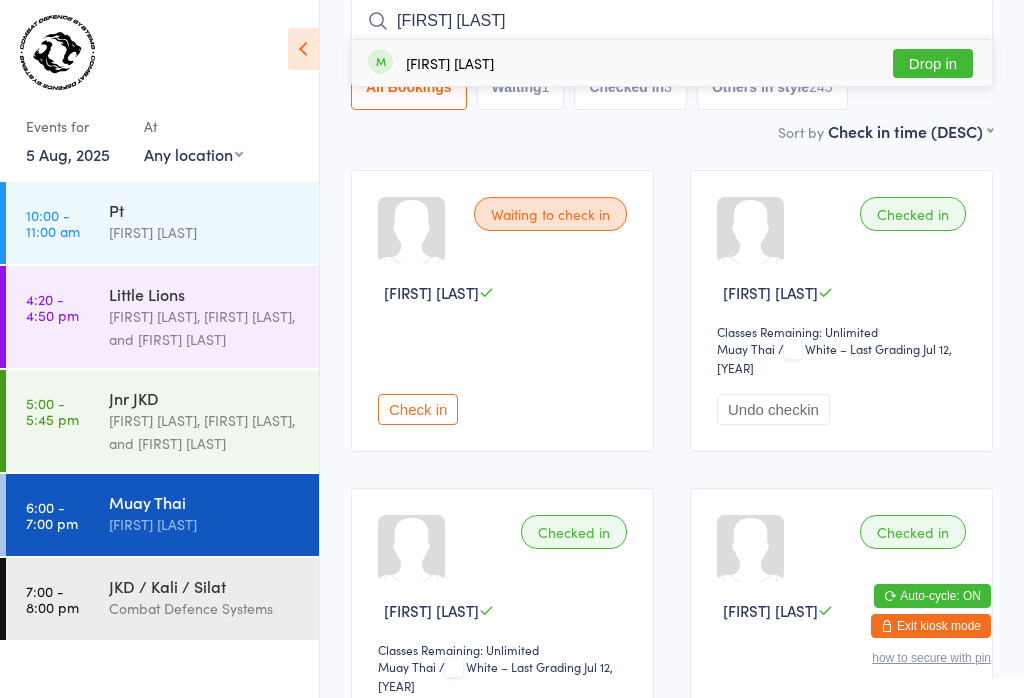 type on "[FIRST] [LAST]" 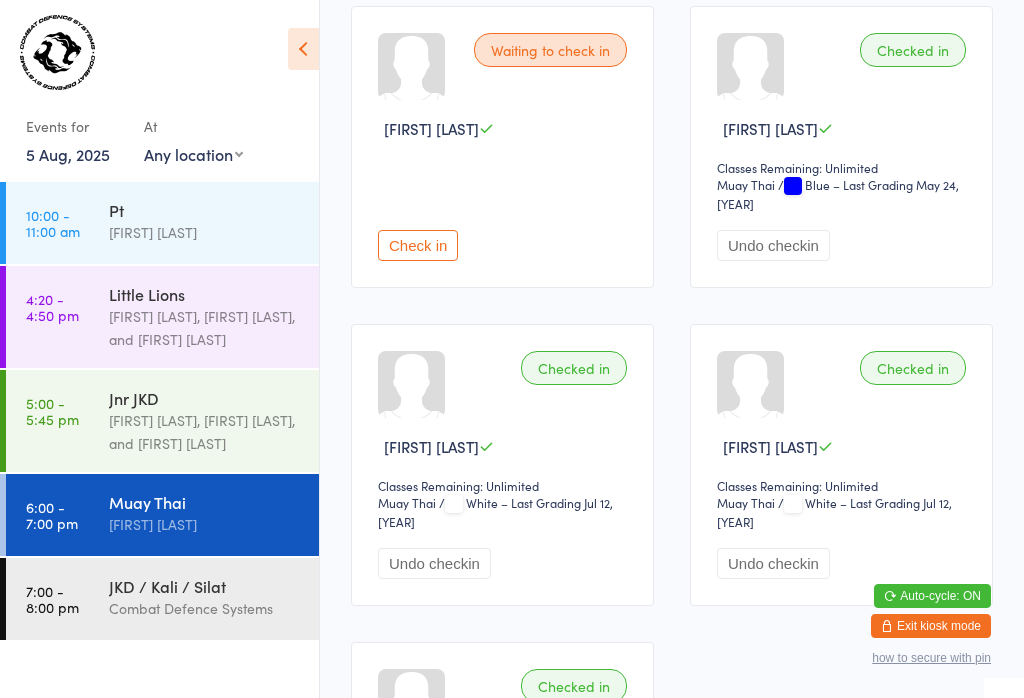 scroll, scrollTop: 347, scrollLeft: 0, axis: vertical 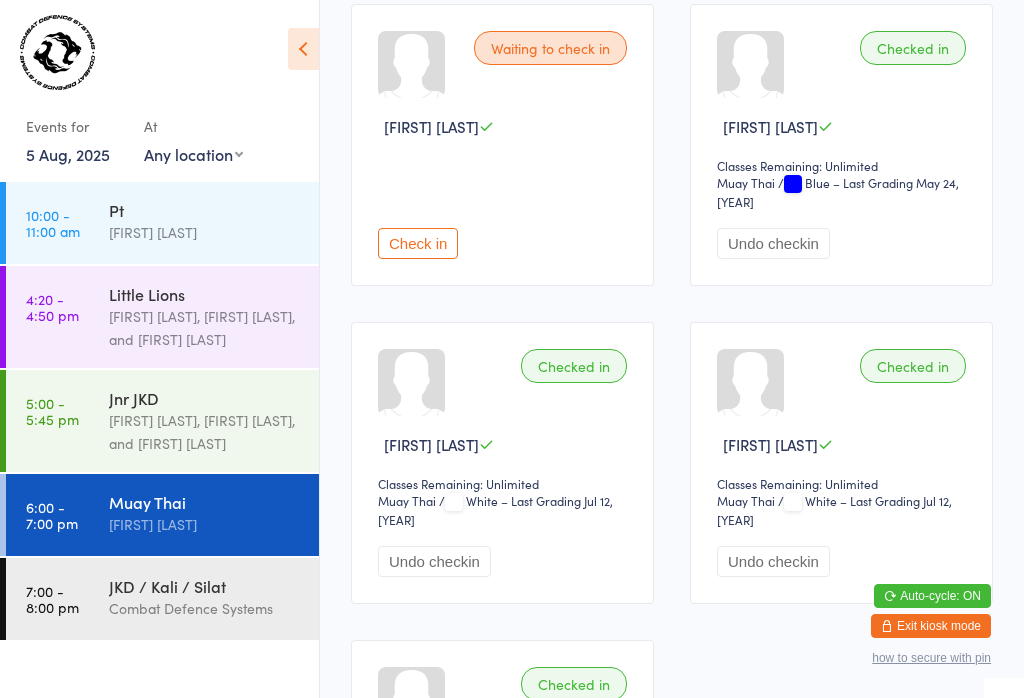 click on "Check in" at bounding box center [418, 243] 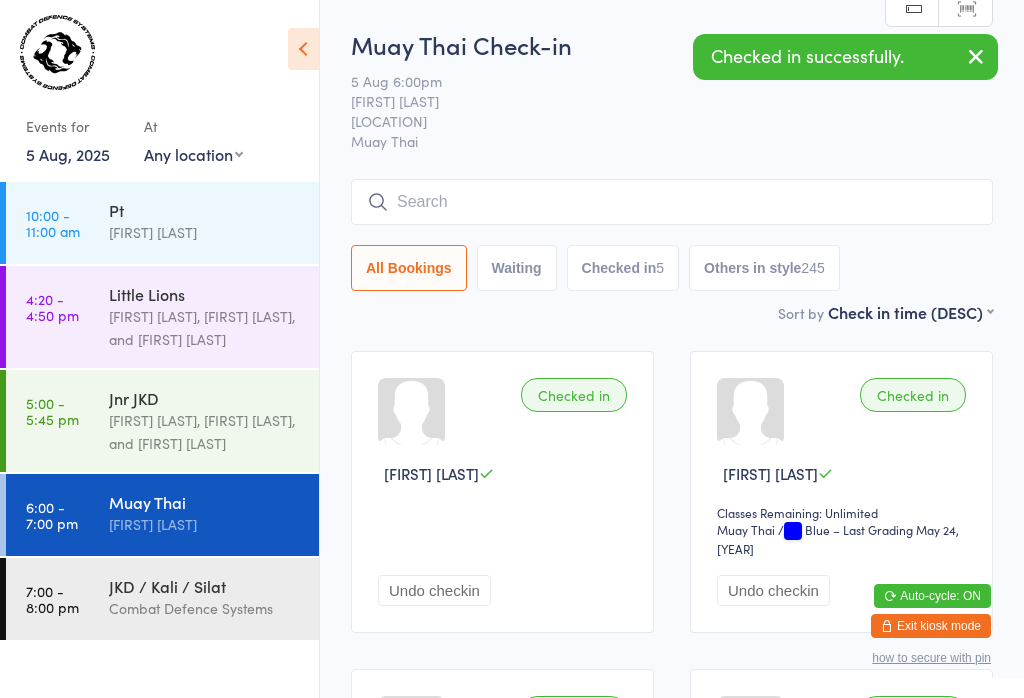 scroll, scrollTop: 0, scrollLeft: 0, axis: both 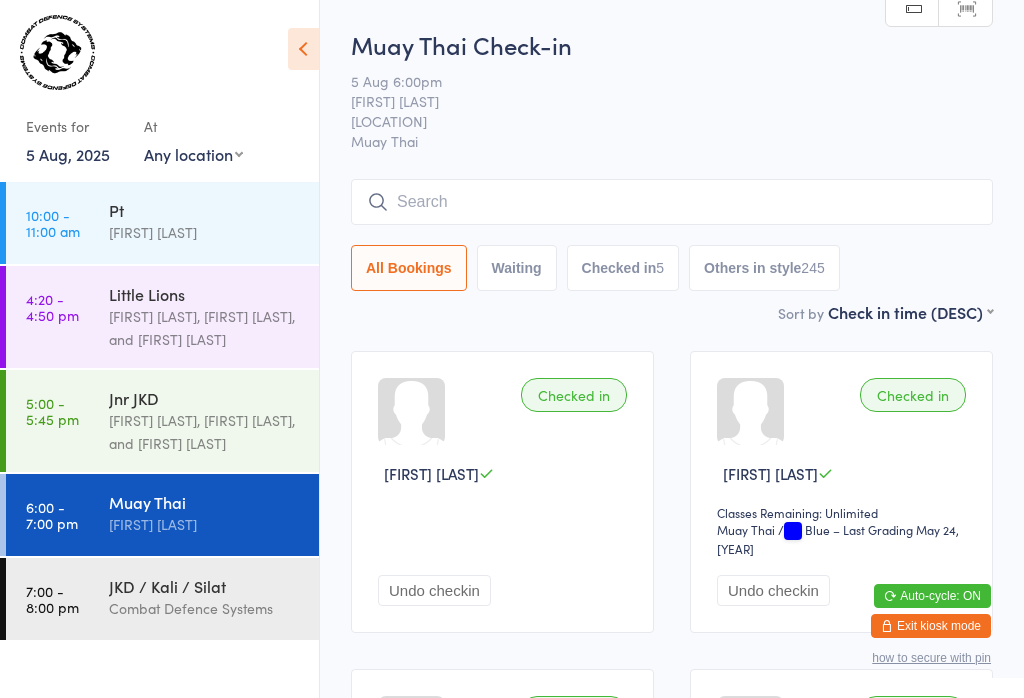 click at bounding box center (672, 202) 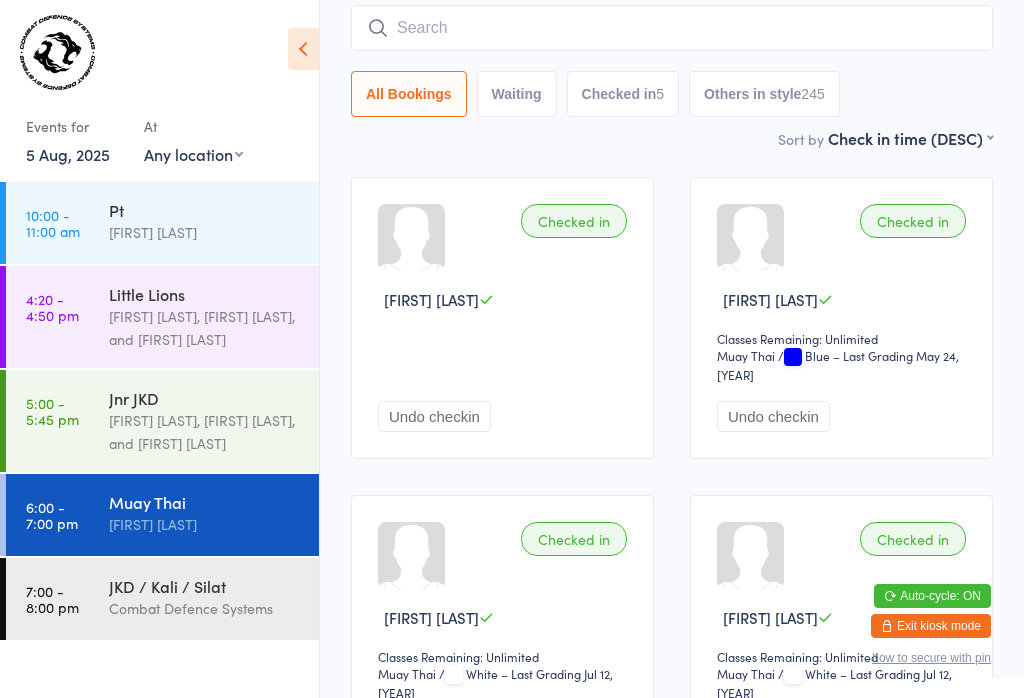 scroll, scrollTop: 181, scrollLeft: 0, axis: vertical 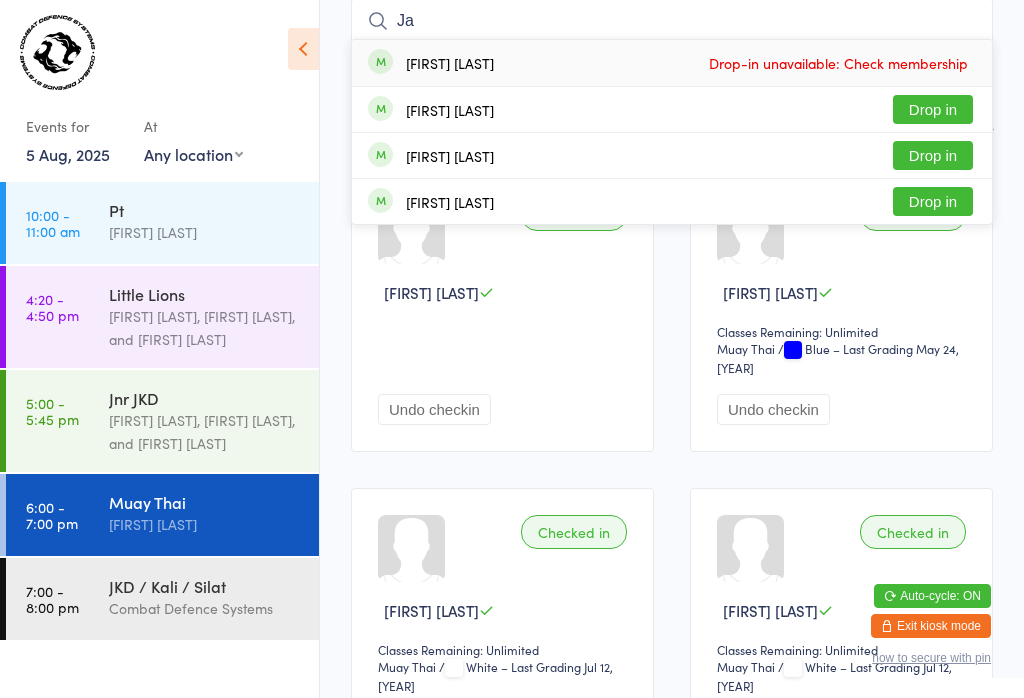 type on "J" 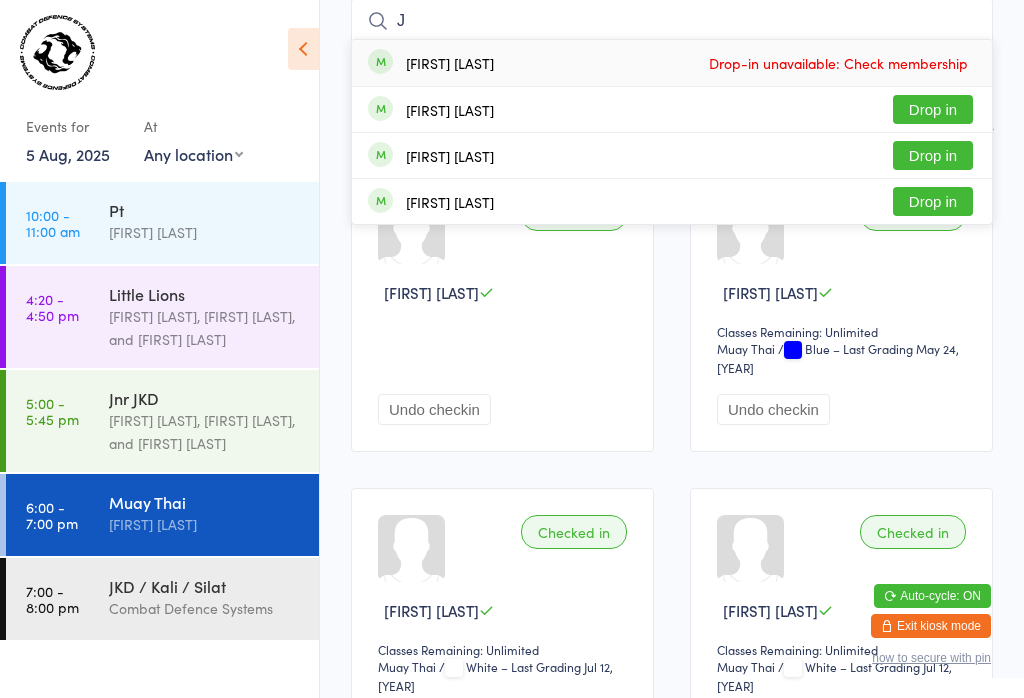 type 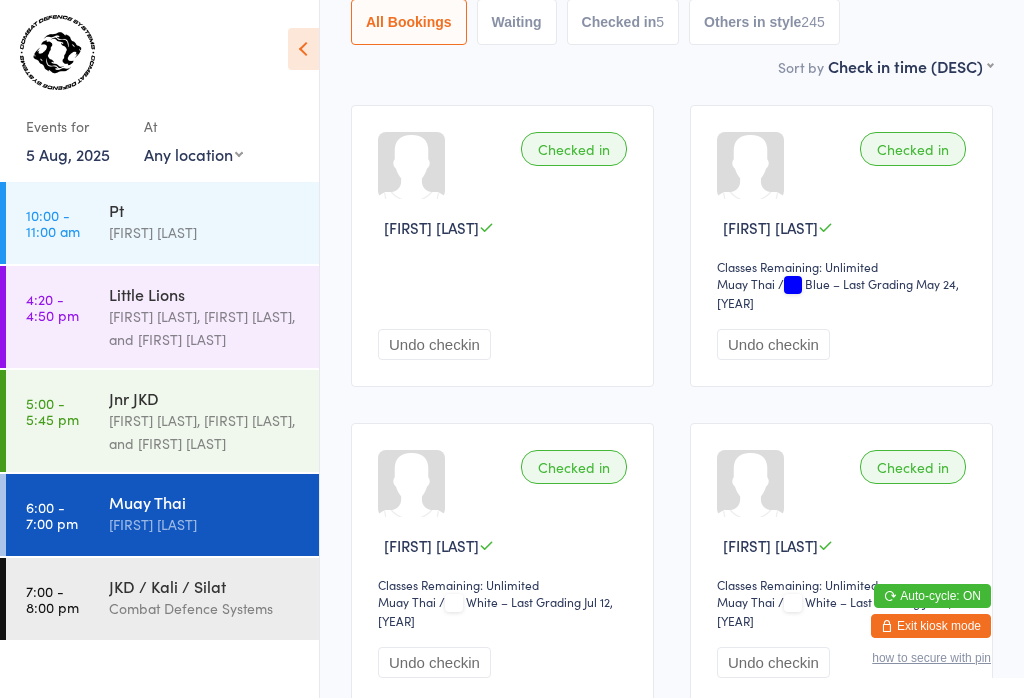 scroll, scrollTop: 256, scrollLeft: 0, axis: vertical 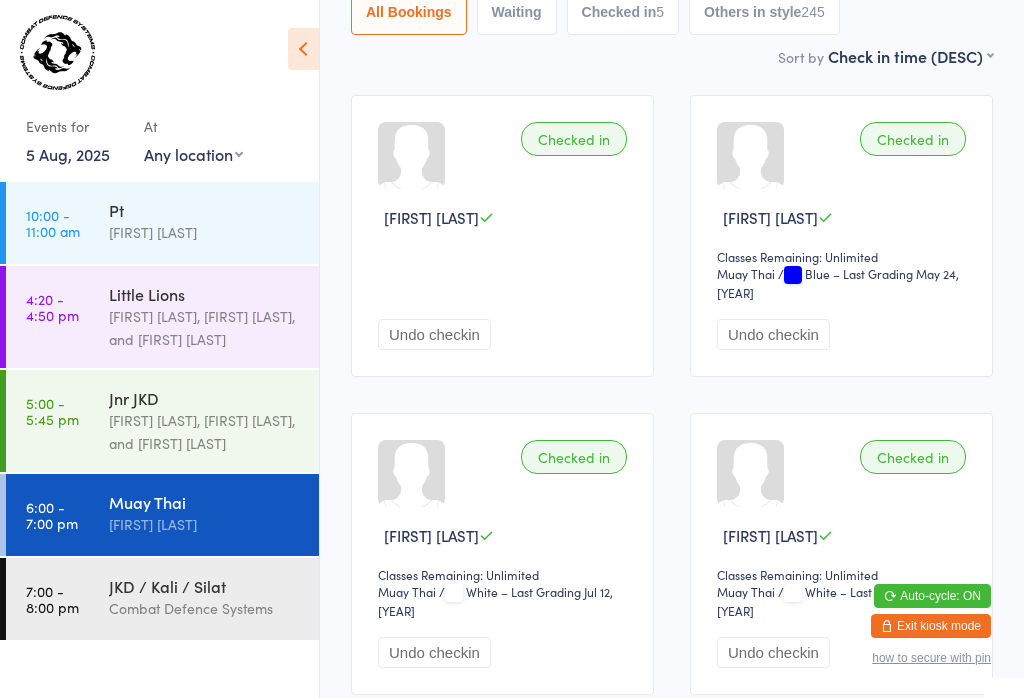 click on "Waiting" at bounding box center (517, 12) 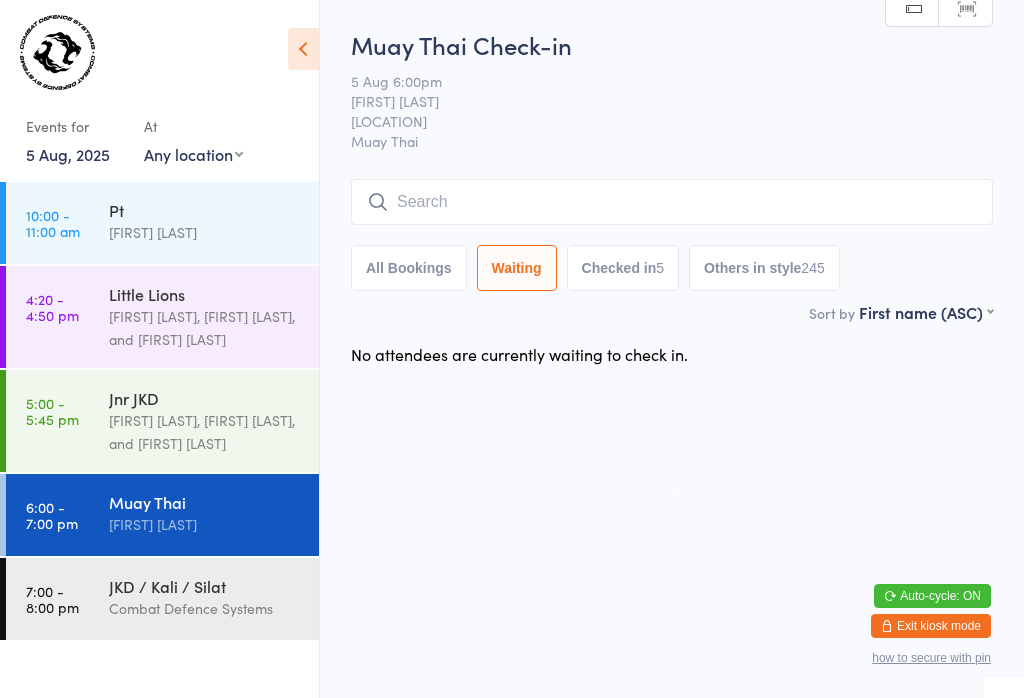 scroll, scrollTop: 0, scrollLeft: 0, axis: both 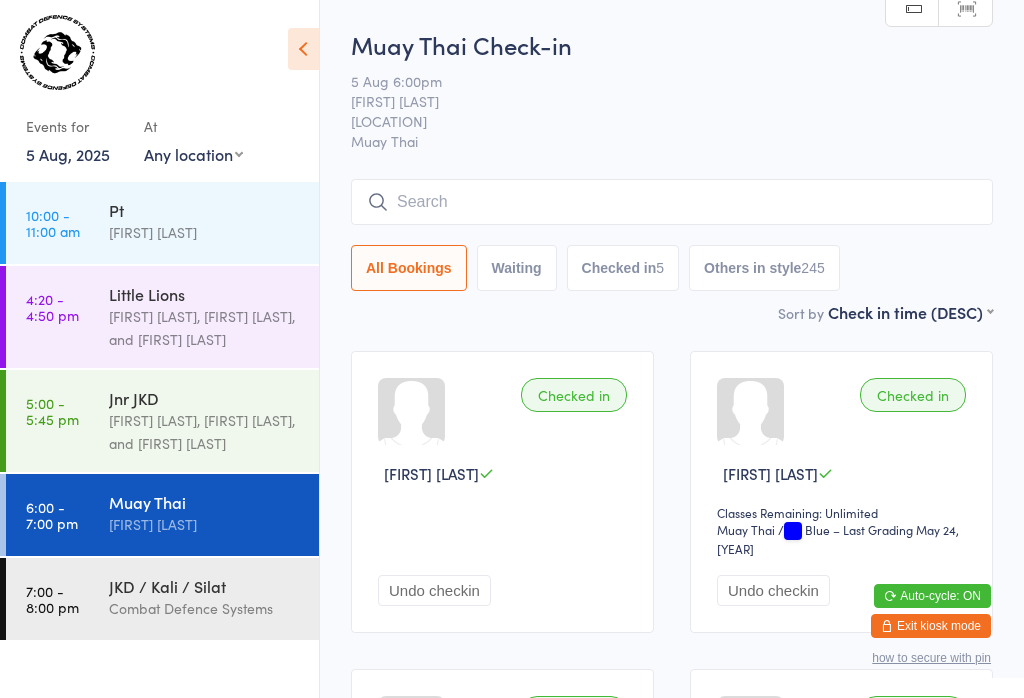 click at bounding box center [672, 202] 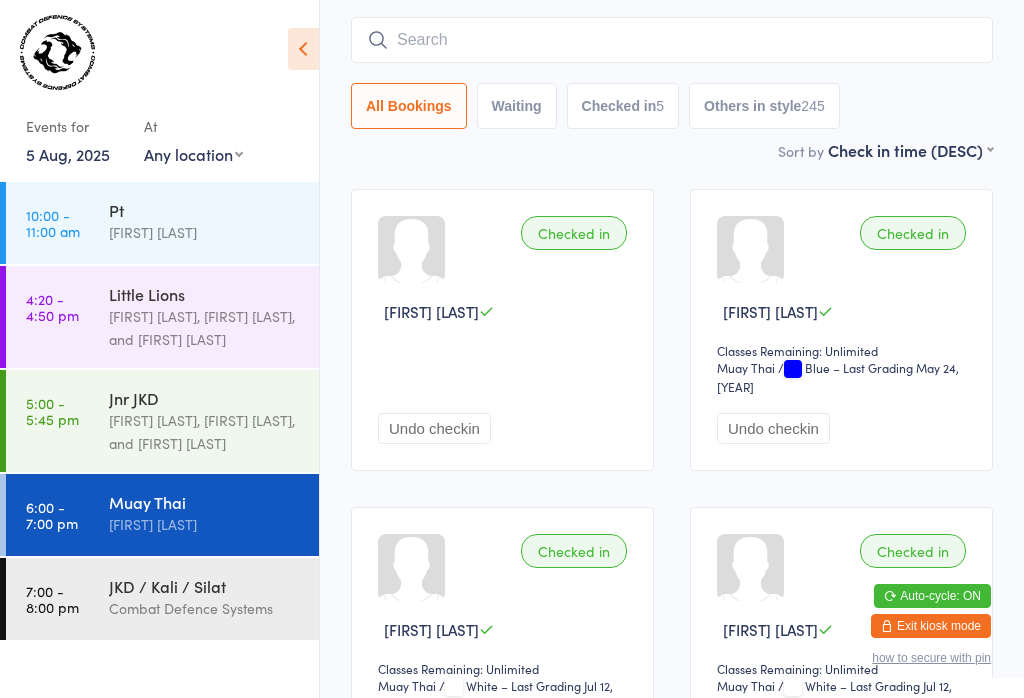 scroll, scrollTop: 181, scrollLeft: 0, axis: vertical 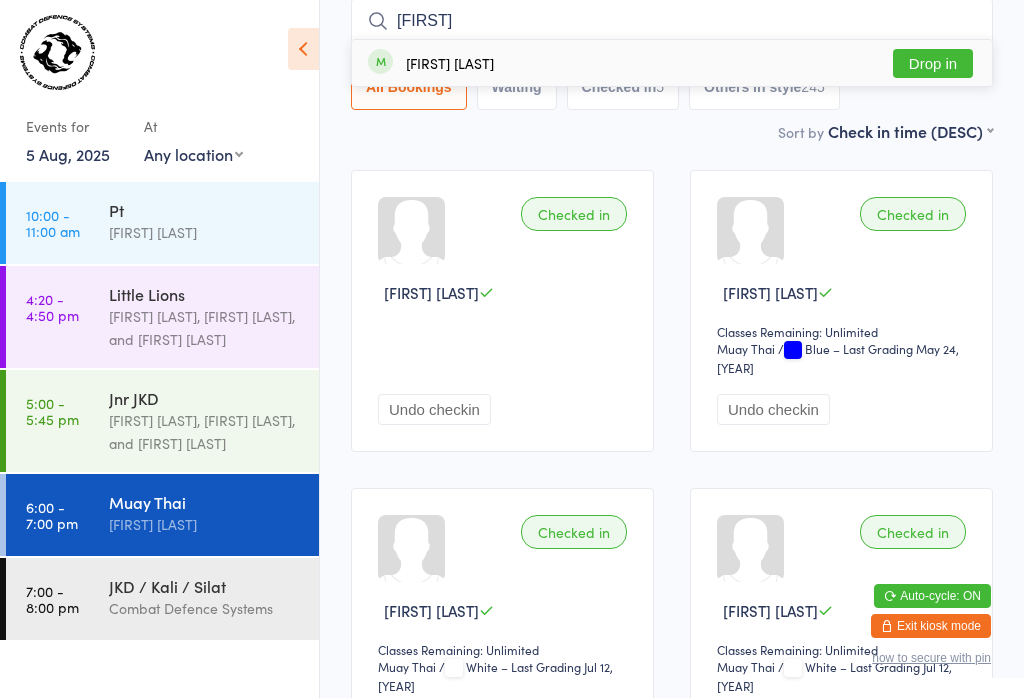 type on "[FIRST]" 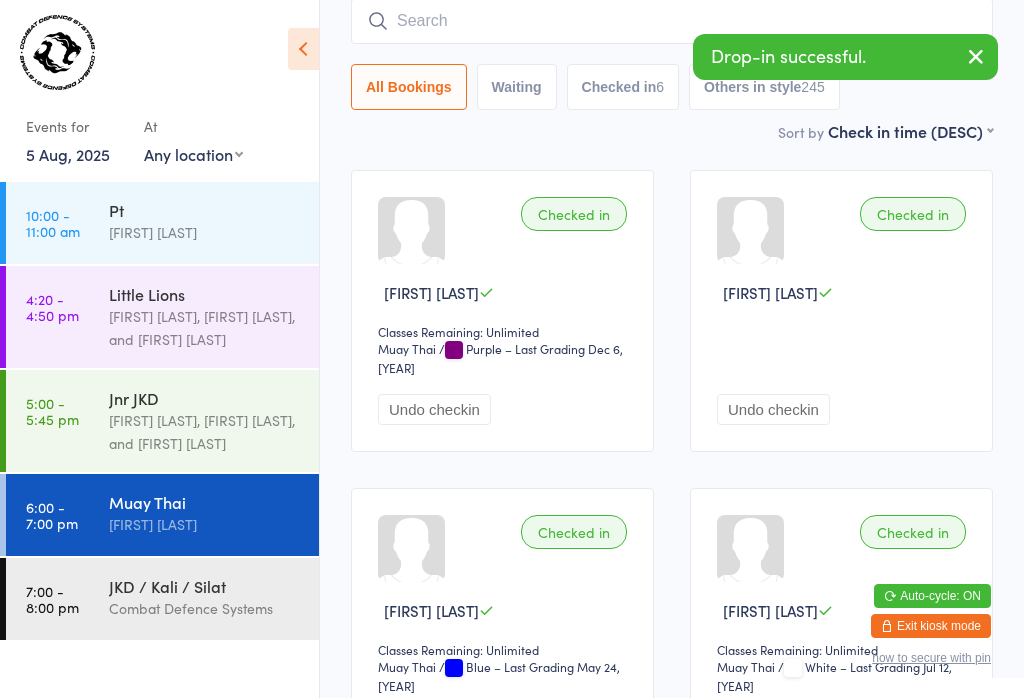 click at bounding box center [672, 21] 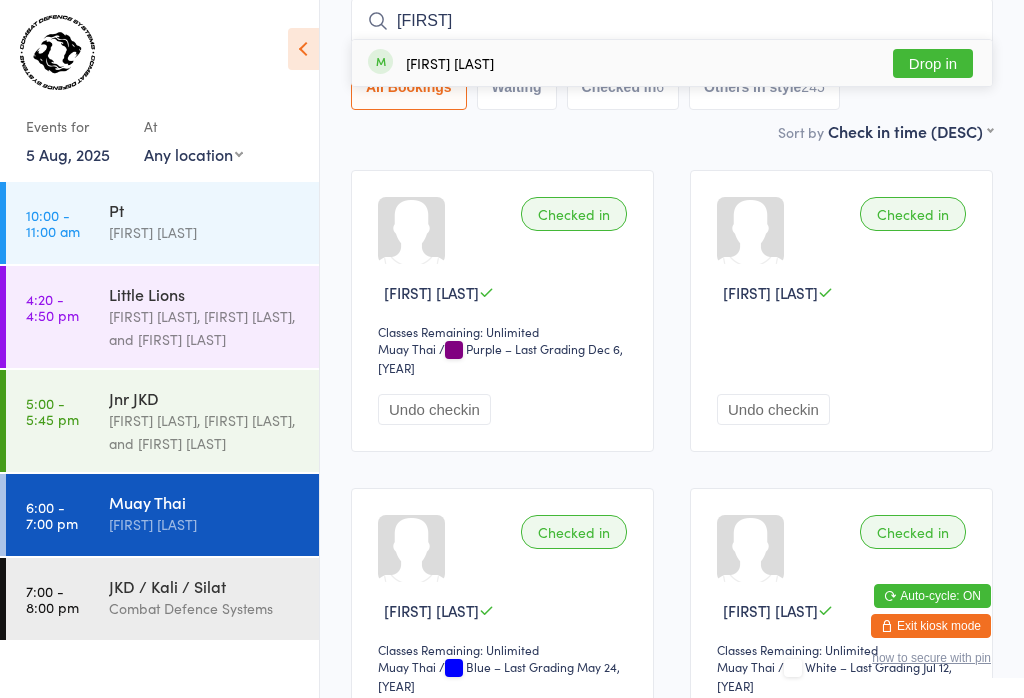 type on "[FIRST]" 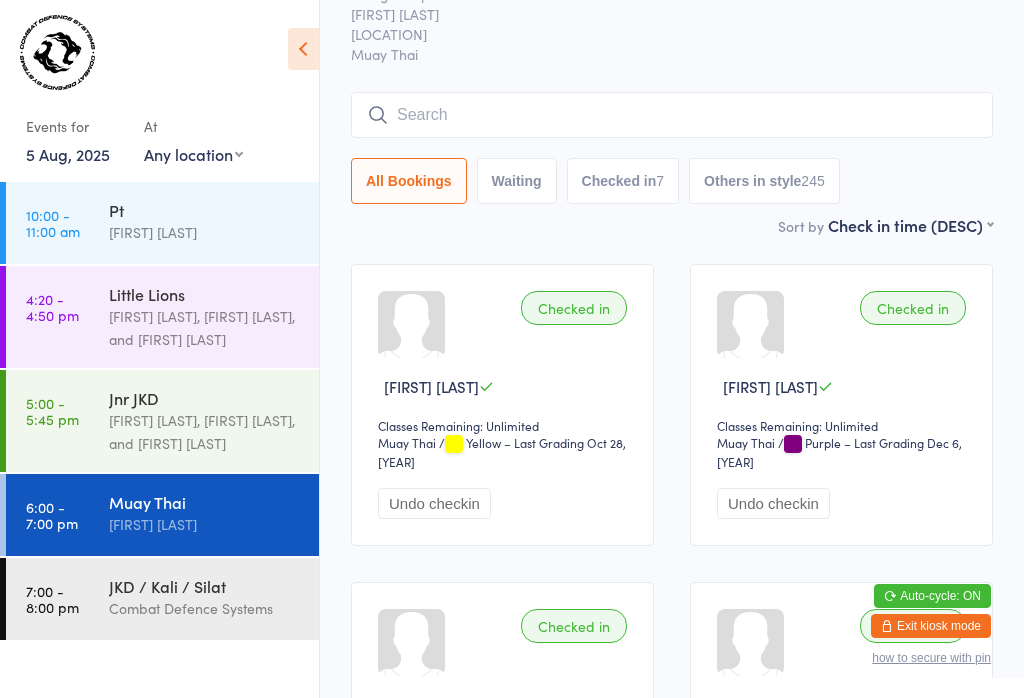 scroll, scrollTop: 89, scrollLeft: 0, axis: vertical 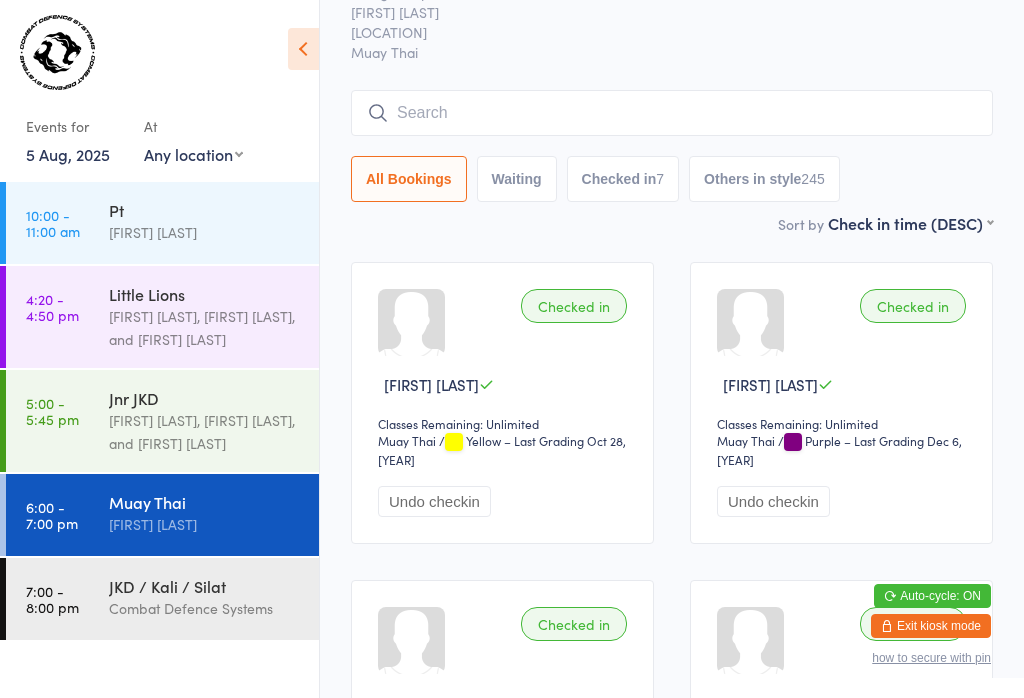 click at bounding box center [672, 113] 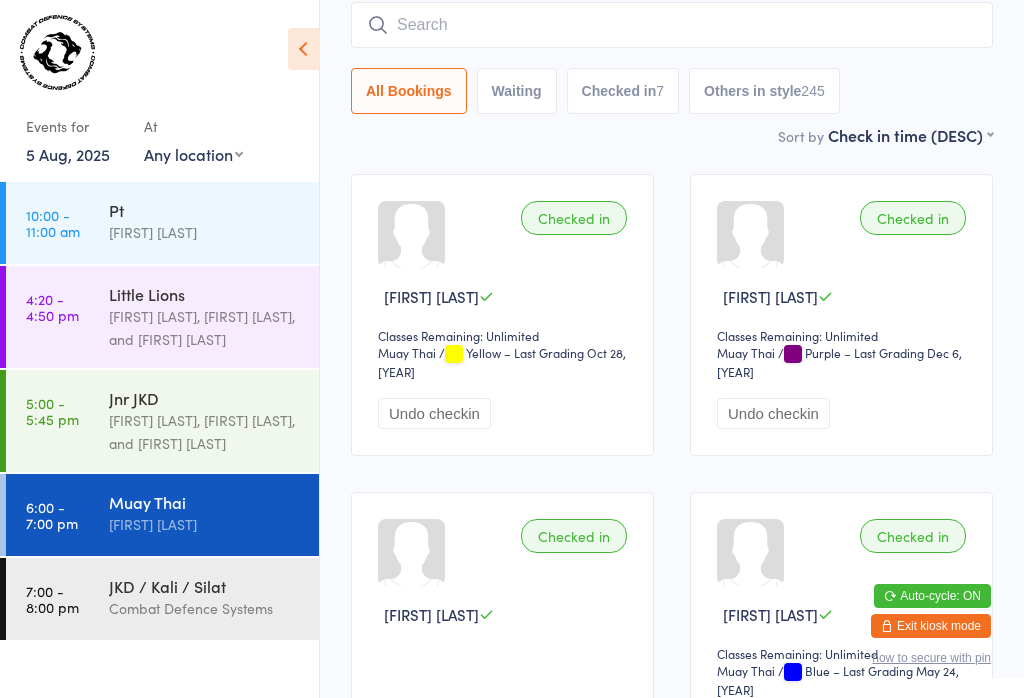 scroll, scrollTop: 181, scrollLeft: 0, axis: vertical 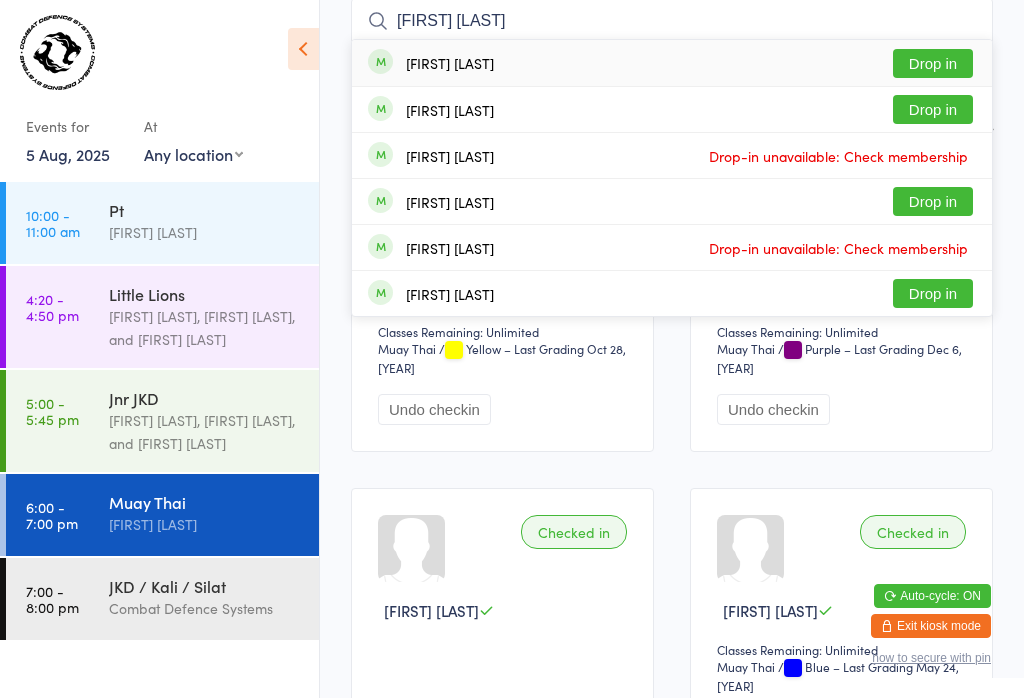 type on "[FIRST] [LAST]" 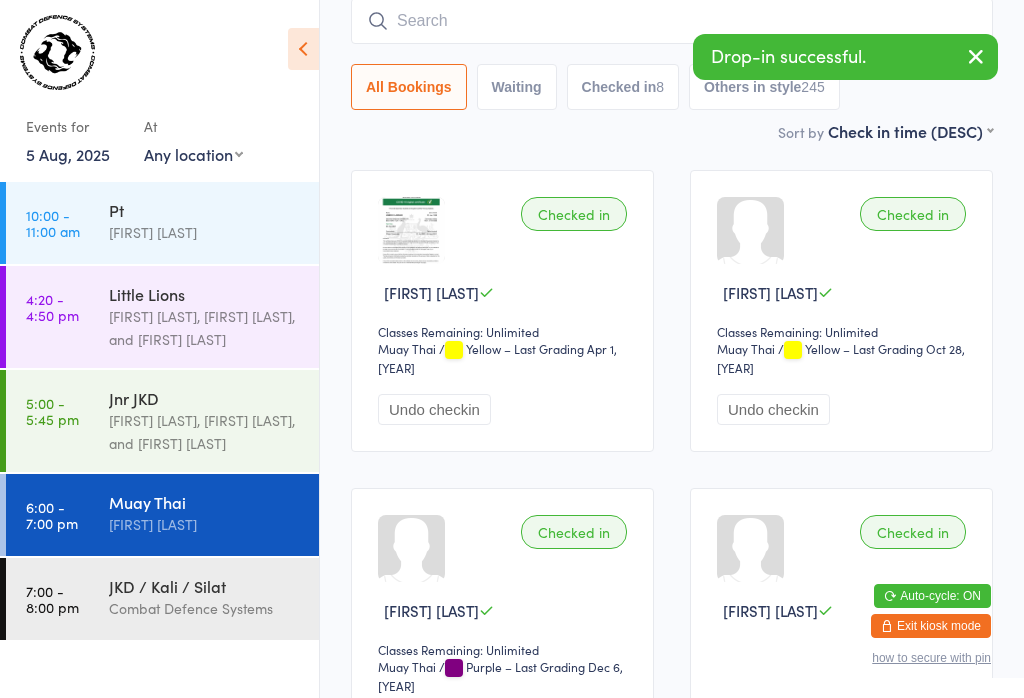 click at bounding box center [672, 21] 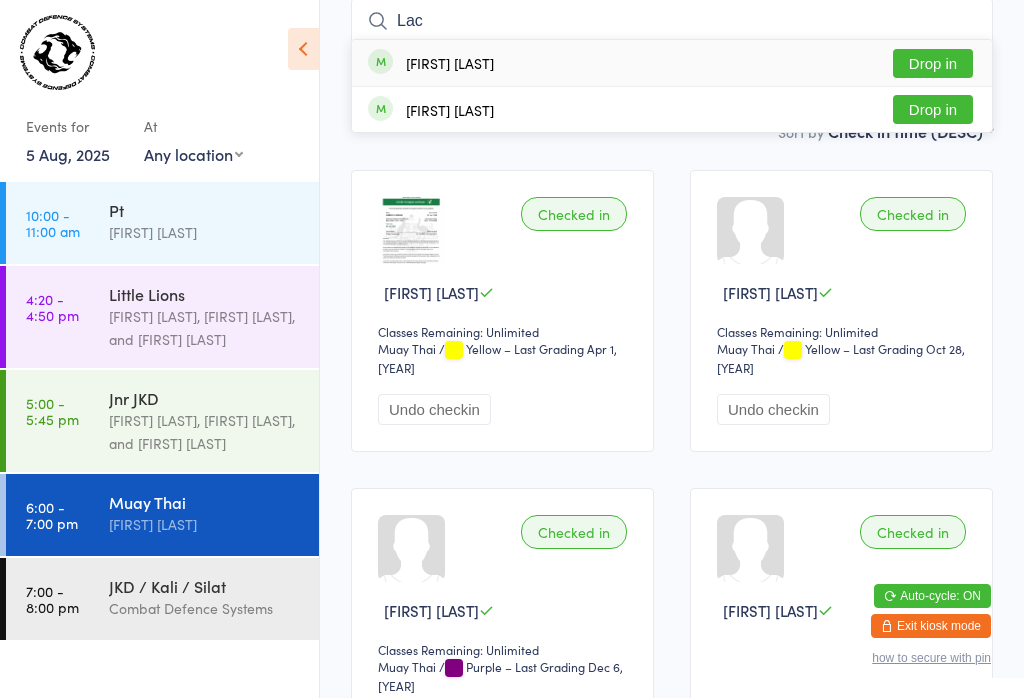 type on "Lac" 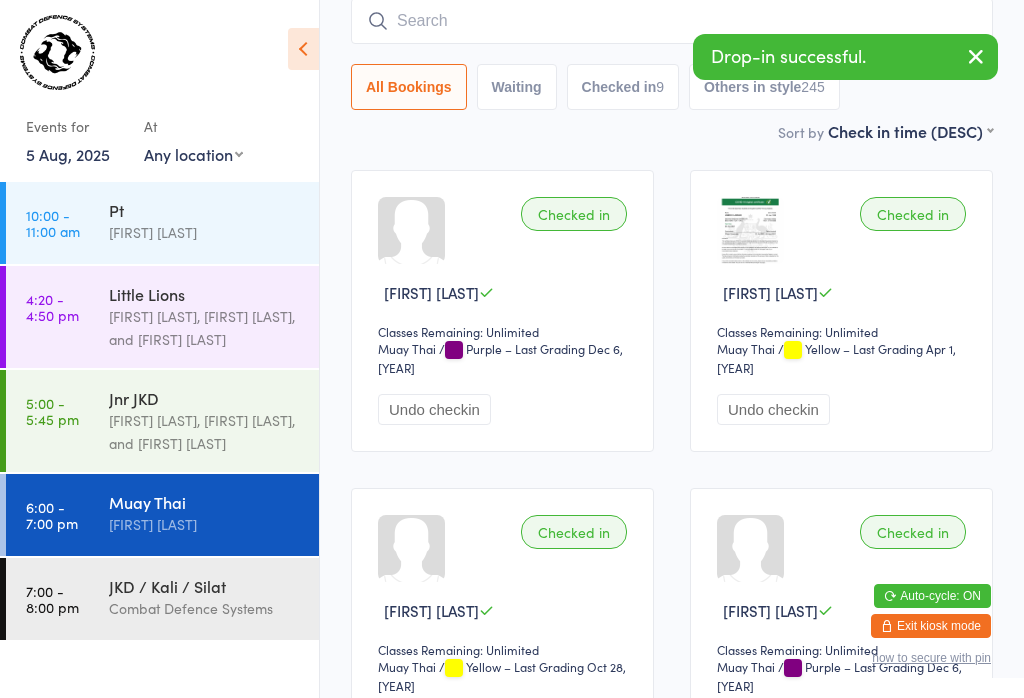 click at bounding box center [672, 21] 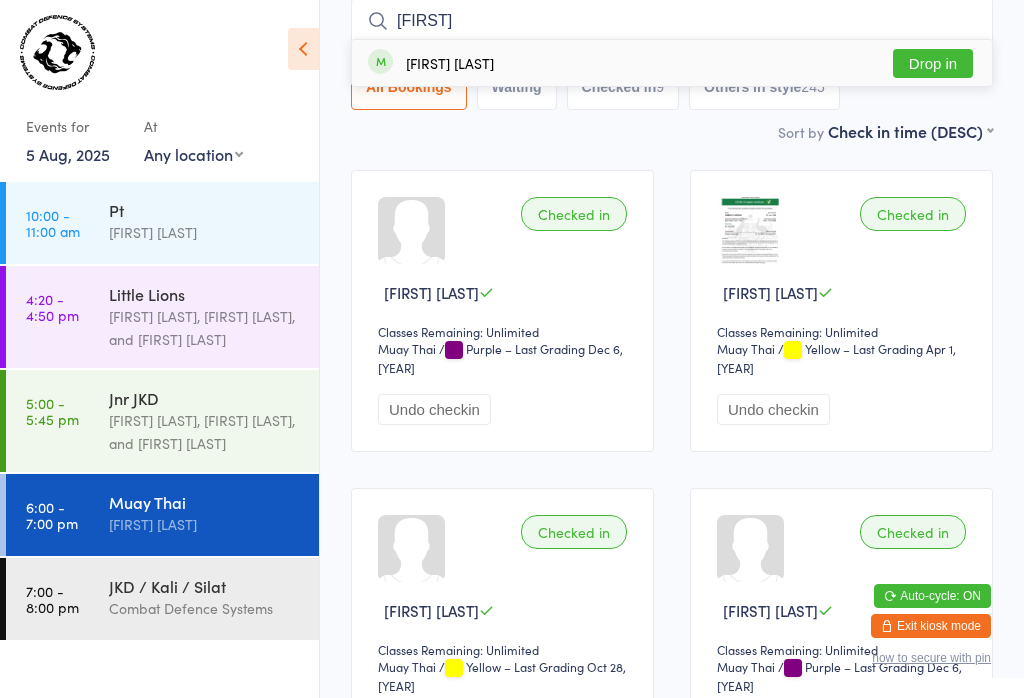 type on "[FIRST]" 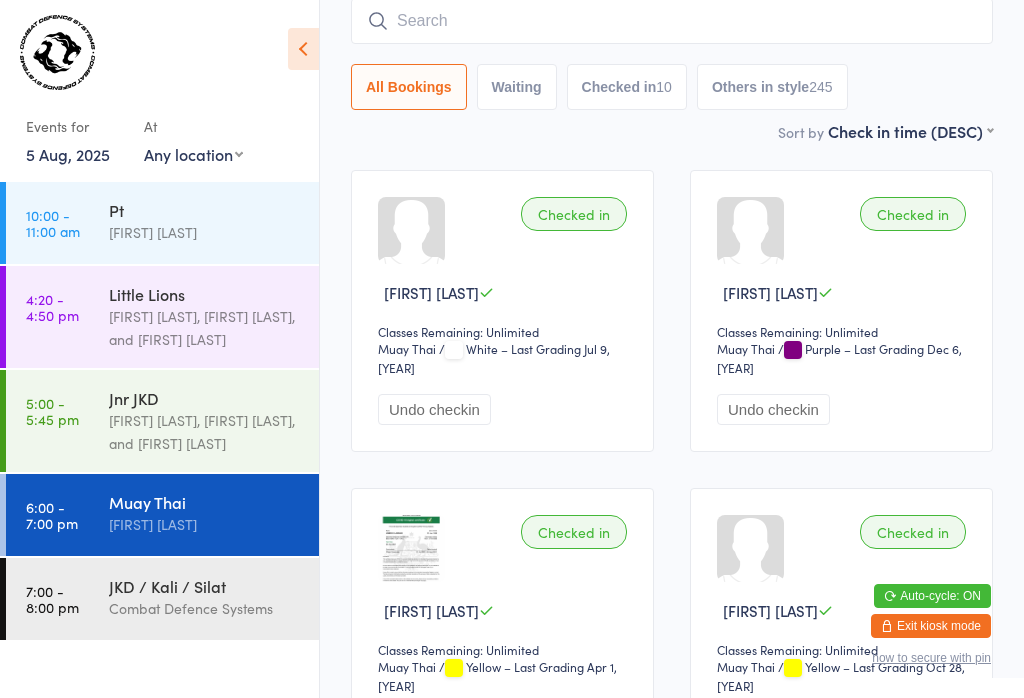 click at bounding box center [672, 21] 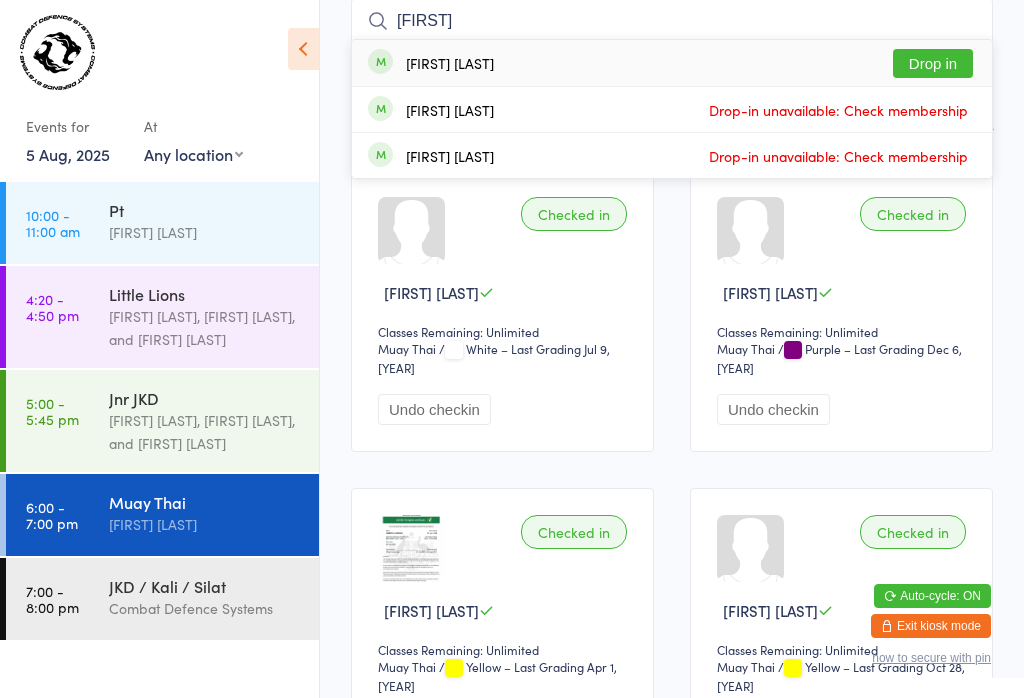 type on "[FIRST]" 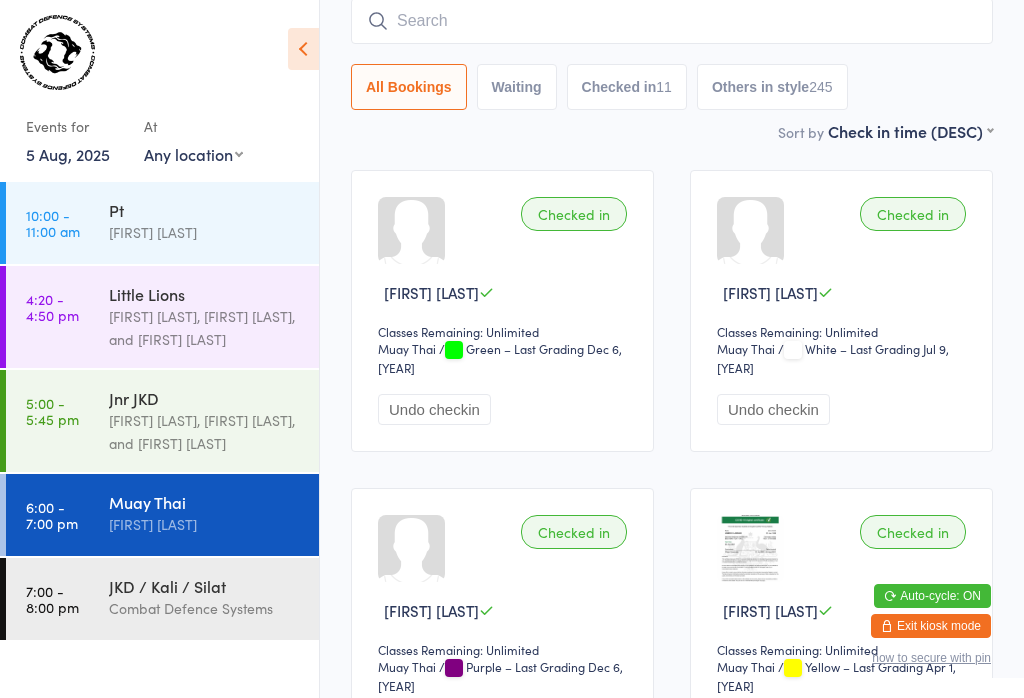click at bounding box center [672, 21] 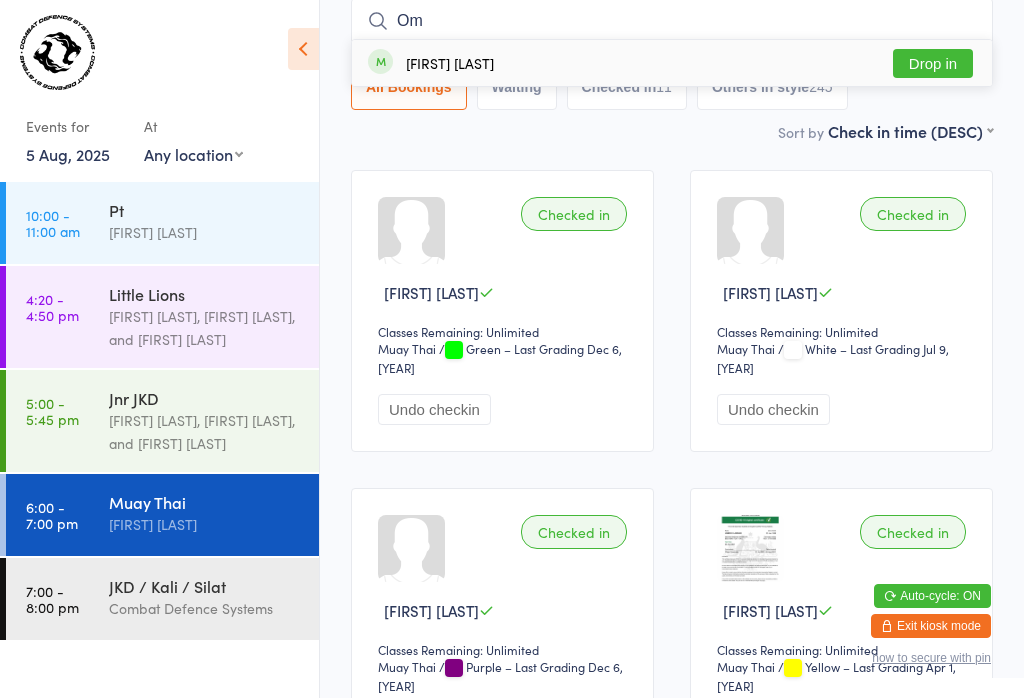 type on "Om" 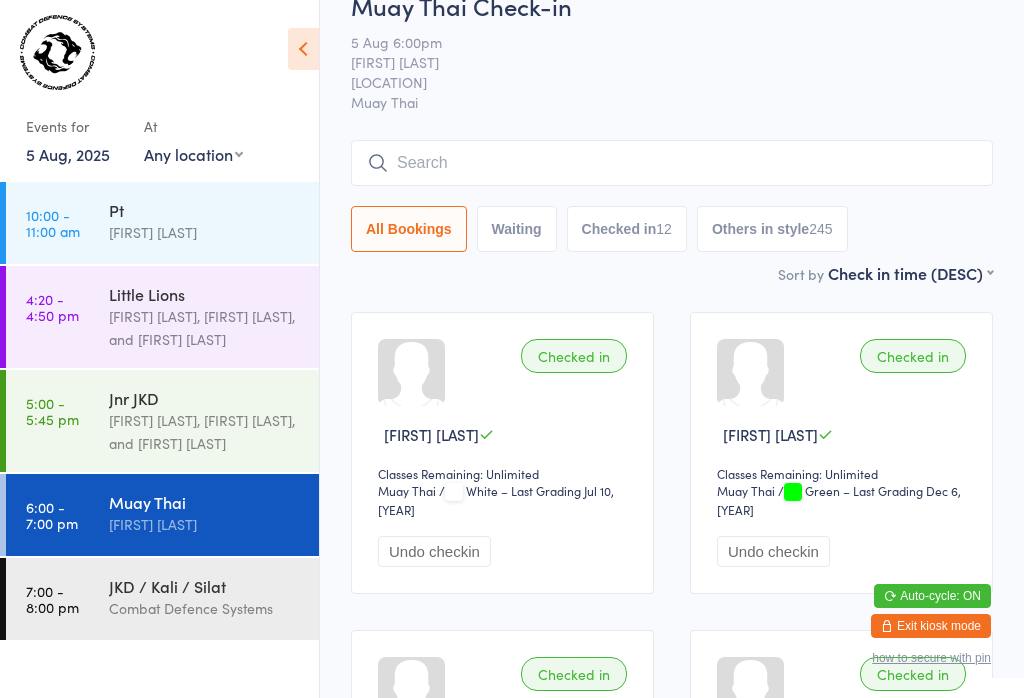 scroll, scrollTop: 33, scrollLeft: 0, axis: vertical 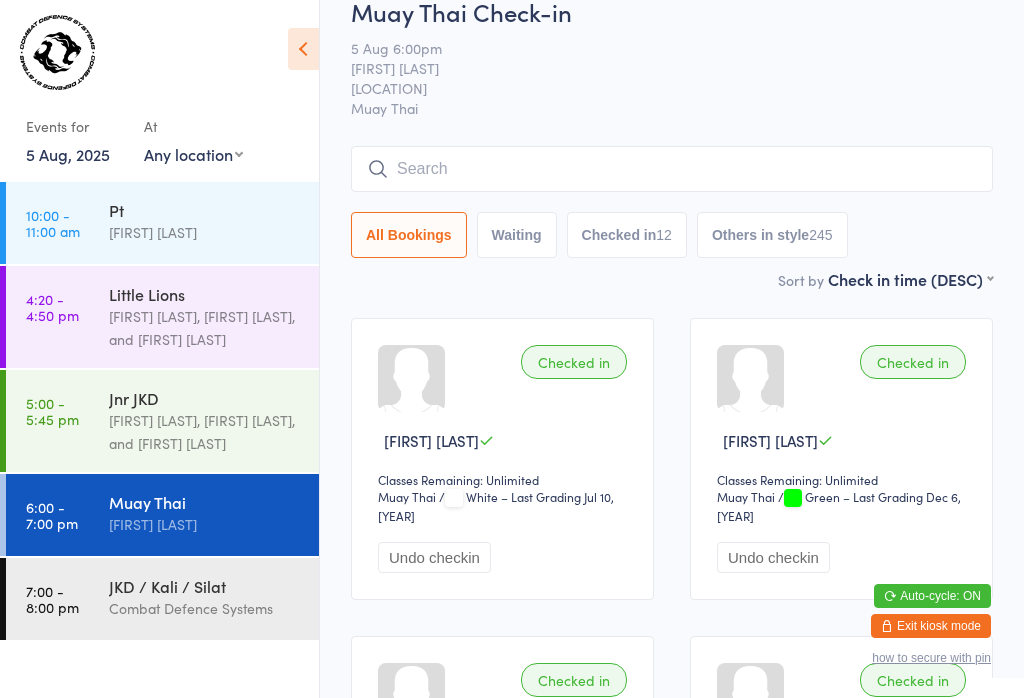 click at bounding box center (672, 169) 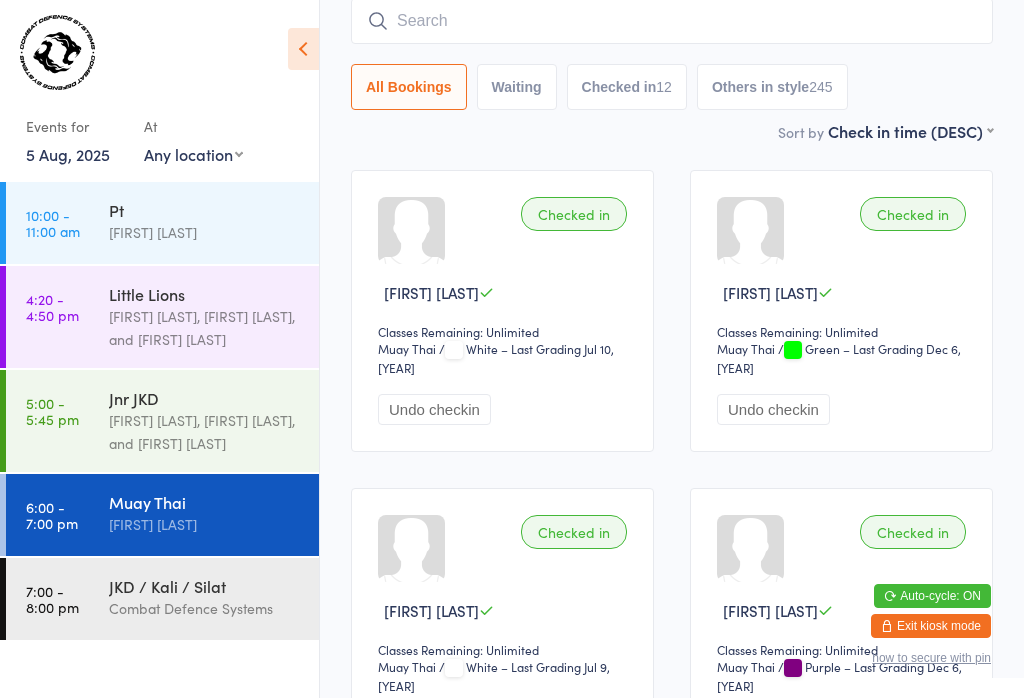 click at bounding box center [672, 21] 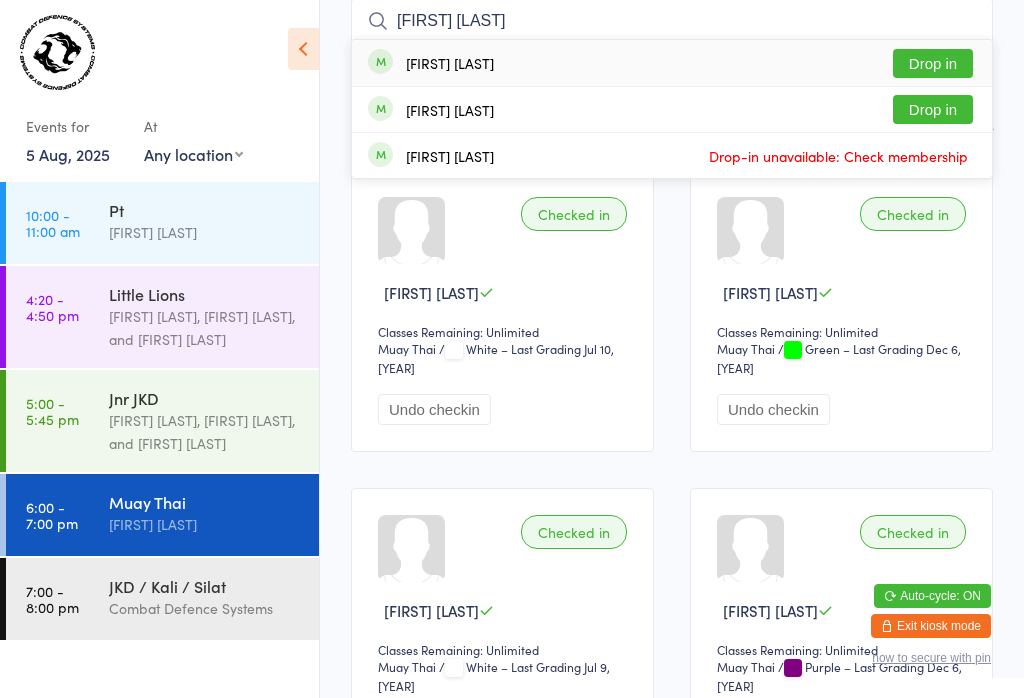 type on "[FIRST] [LAST]" 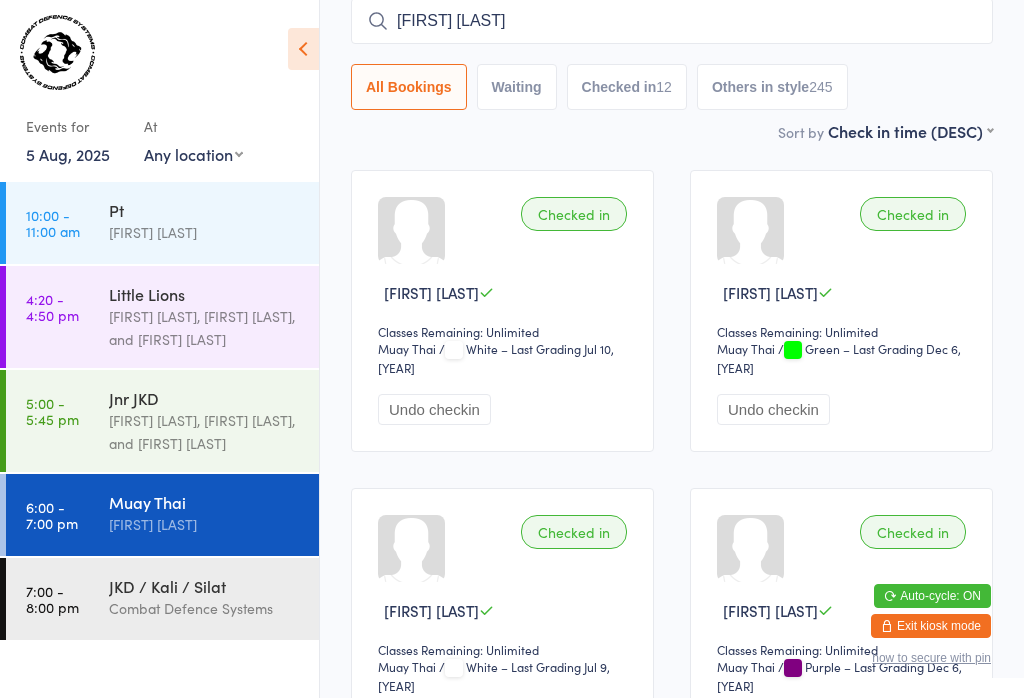 type 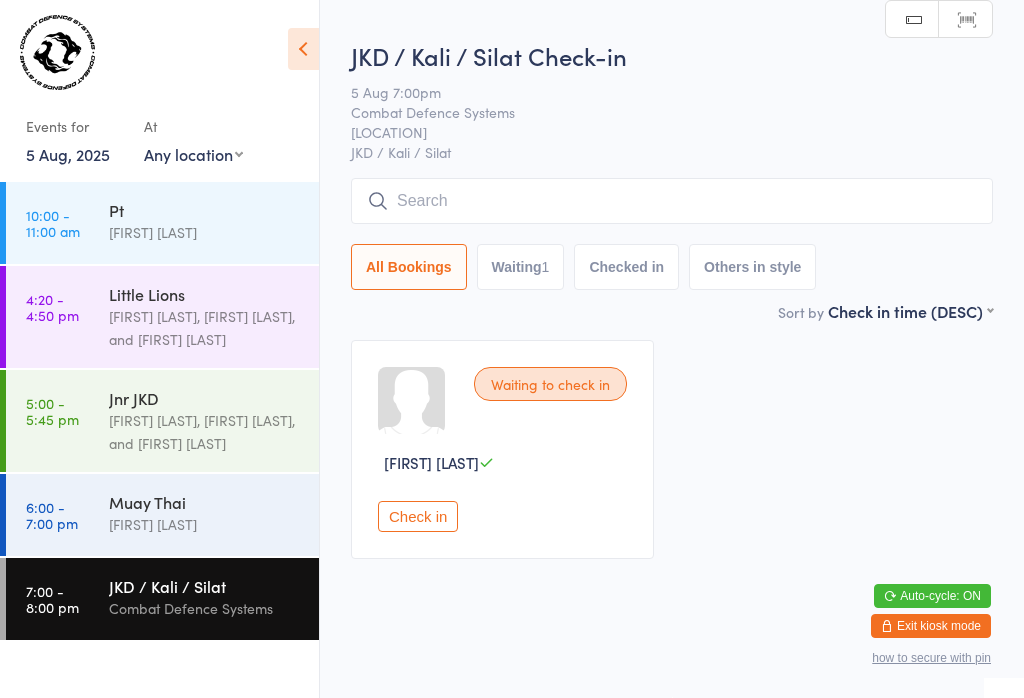 scroll, scrollTop: 0, scrollLeft: 0, axis: both 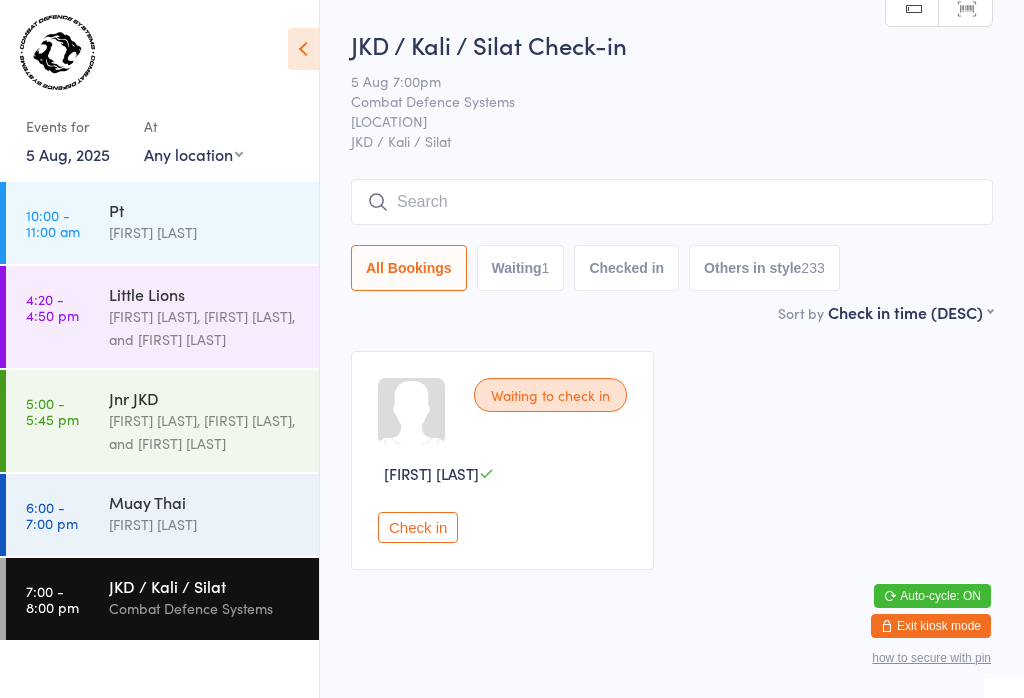 click at bounding box center (672, 202) 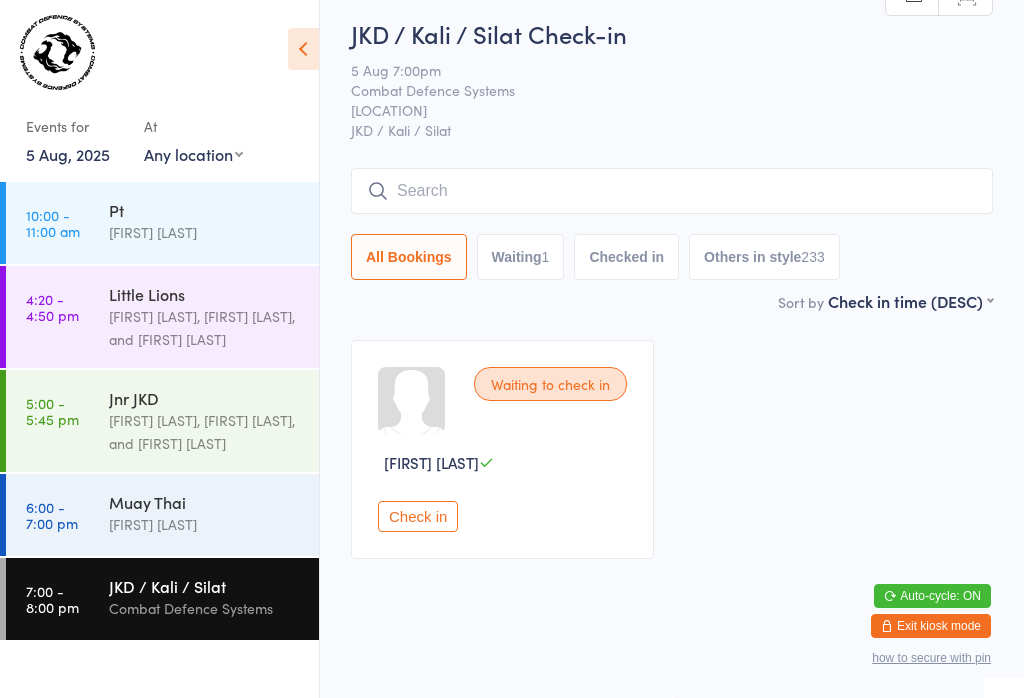 click at bounding box center [672, 191] 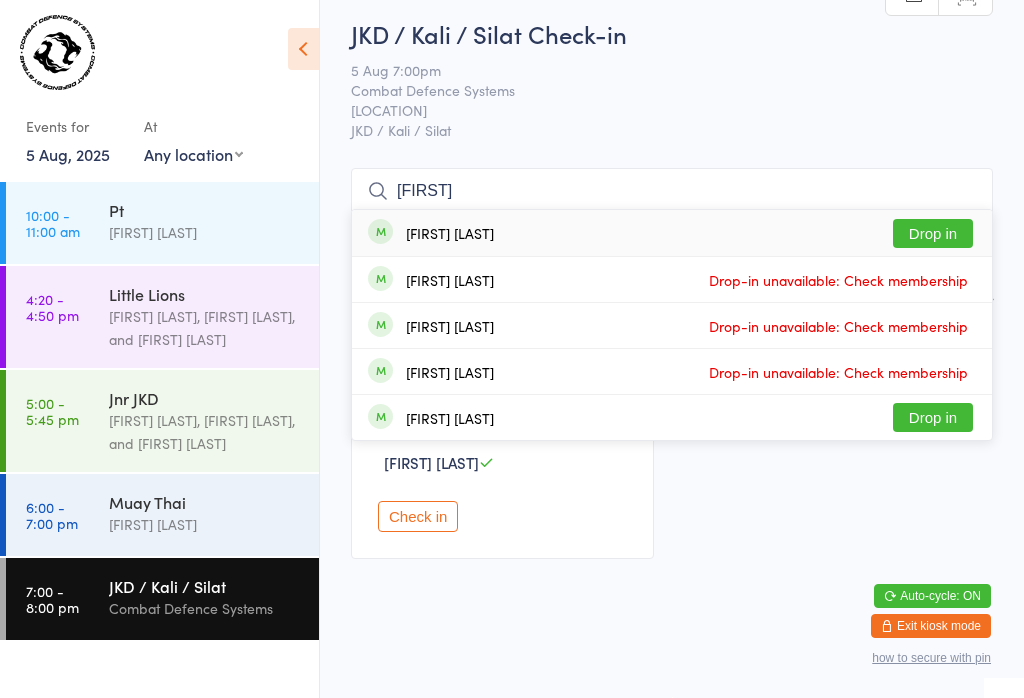 type on "[FIRST]" 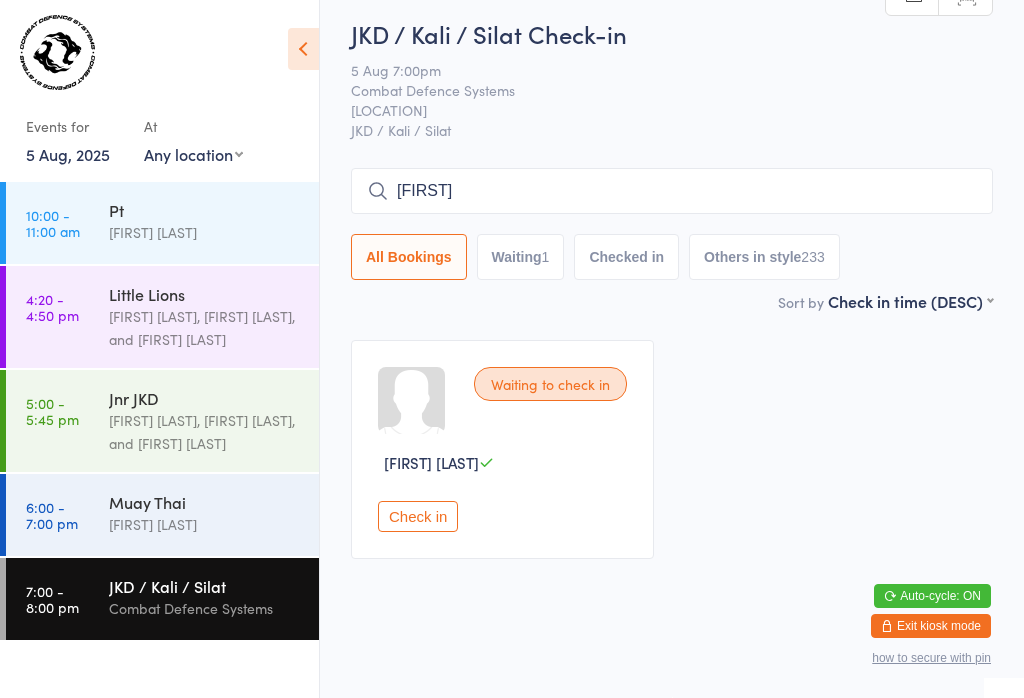 type 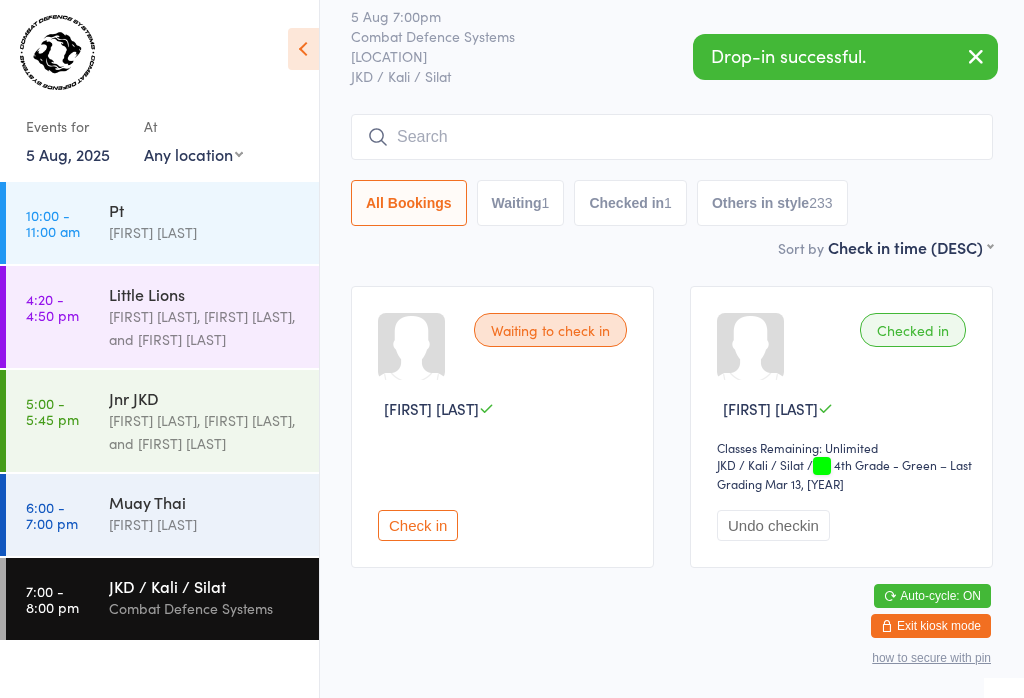 scroll, scrollTop: 64, scrollLeft: 0, axis: vertical 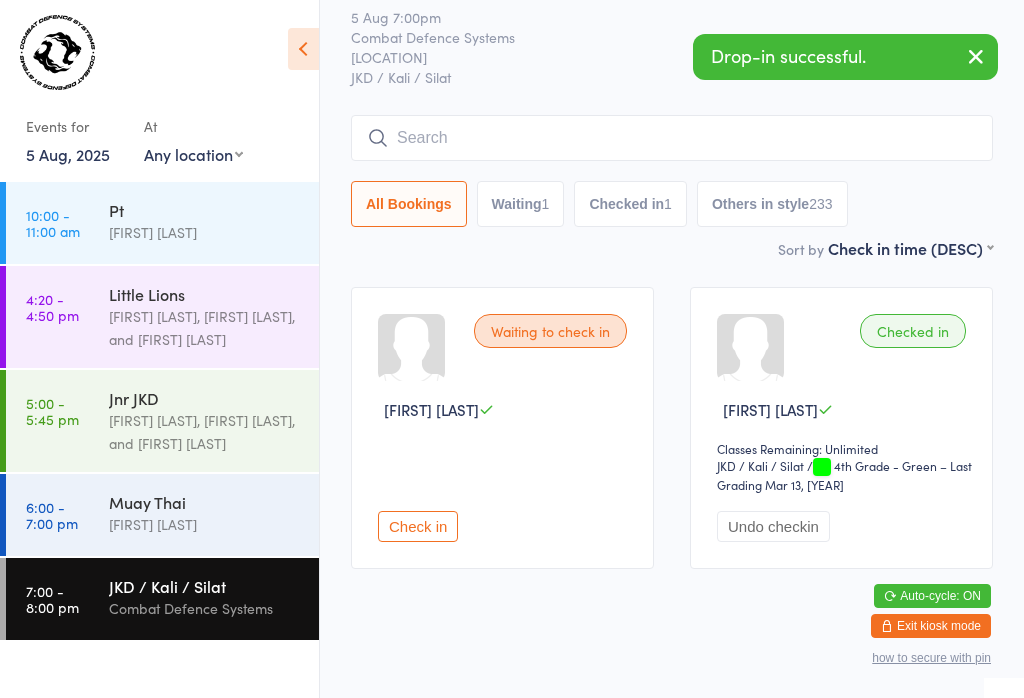 click on "[FIRST] [LAST], [FIRST] [LAST], and [FIRST] [LAST]" at bounding box center [205, 432] 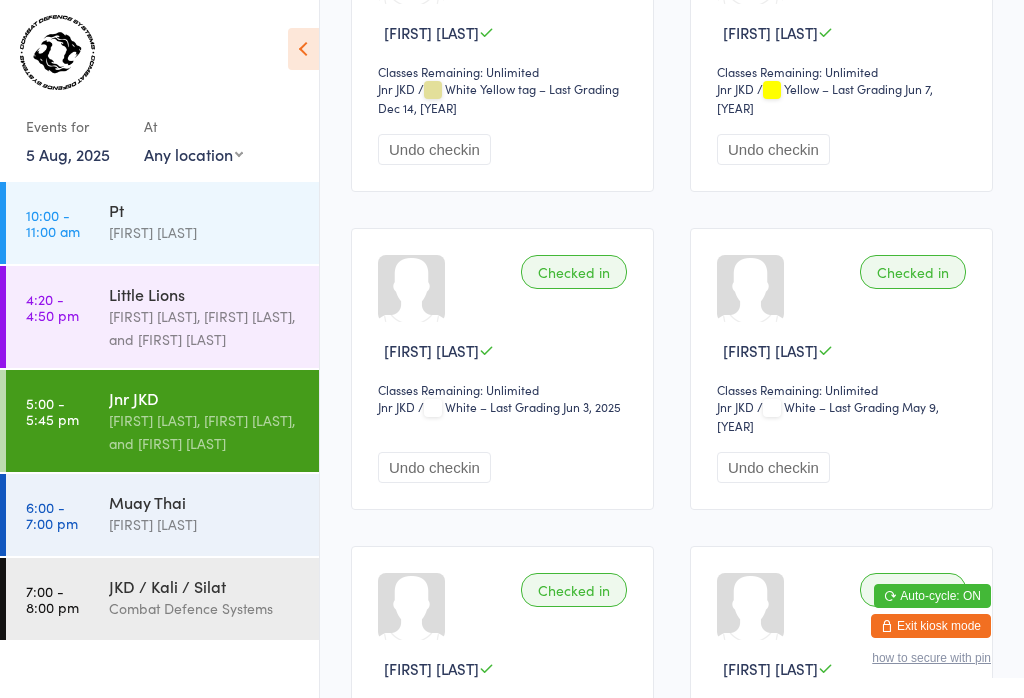 scroll, scrollTop: 1988, scrollLeft: 0, axis: vertical 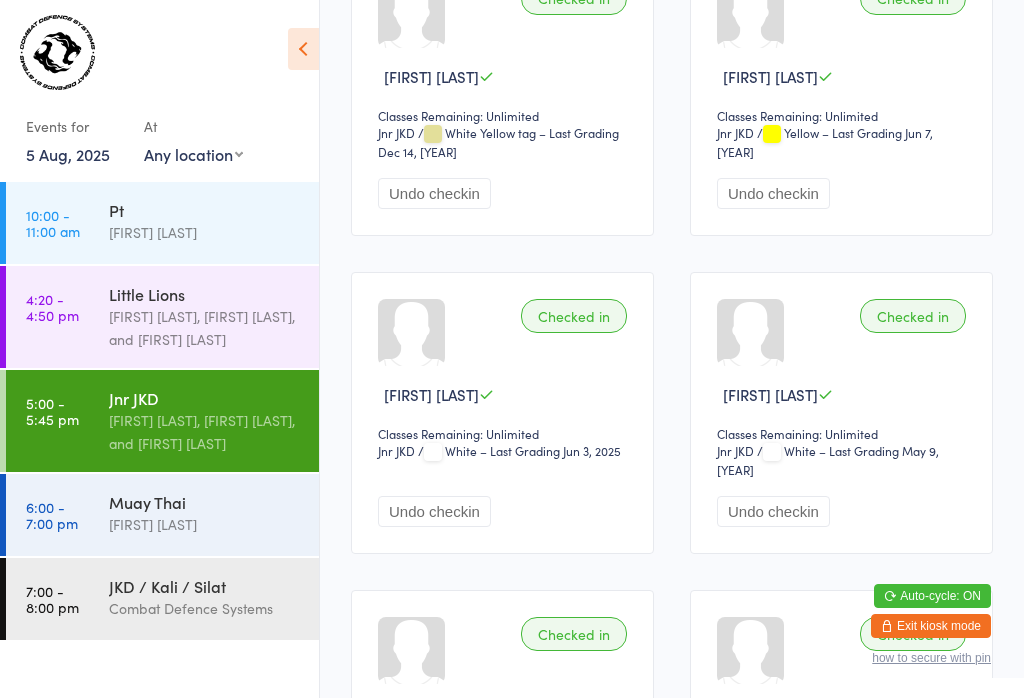click on "Combat Defence Systems" at bounding box center (205, 608) 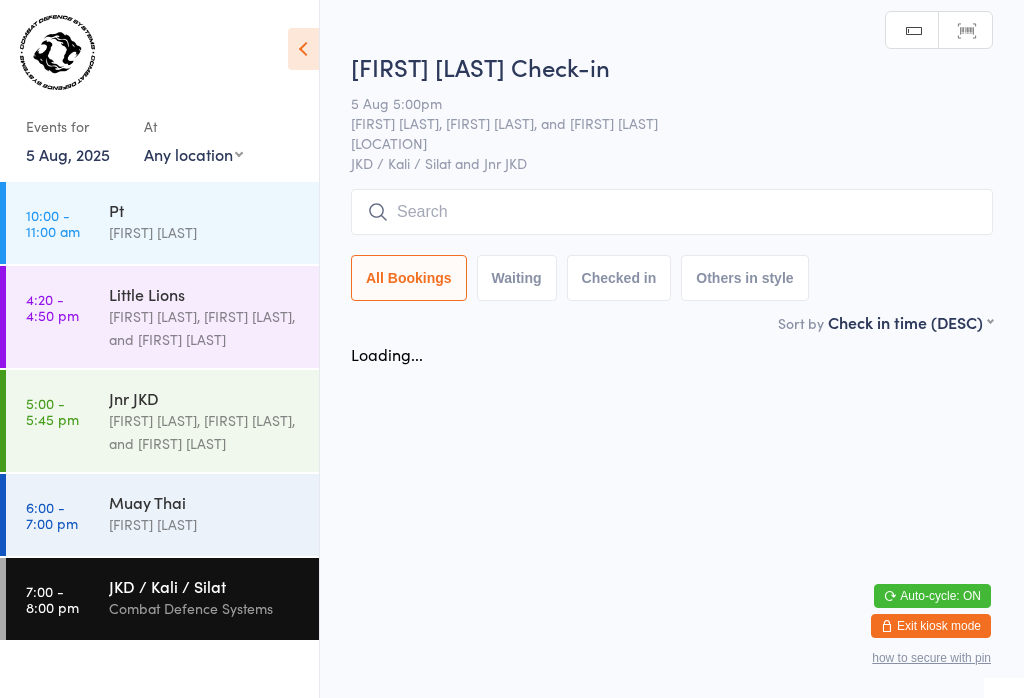 scroll, scrollTop: 0, scrollLeft: 0, axis: both 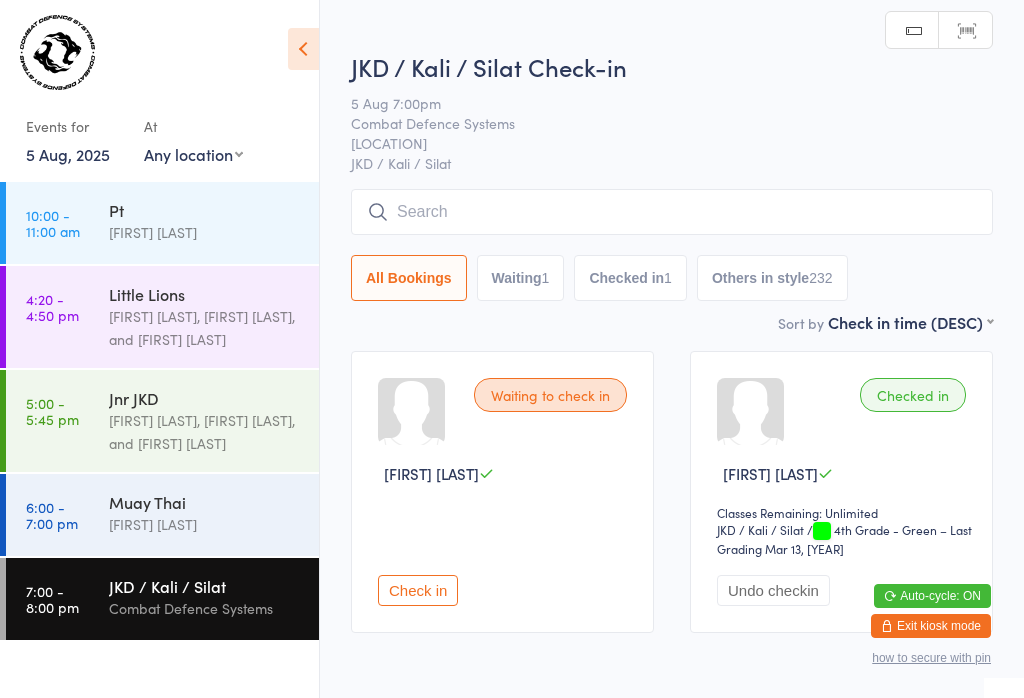click at bounding box center (672, 212) 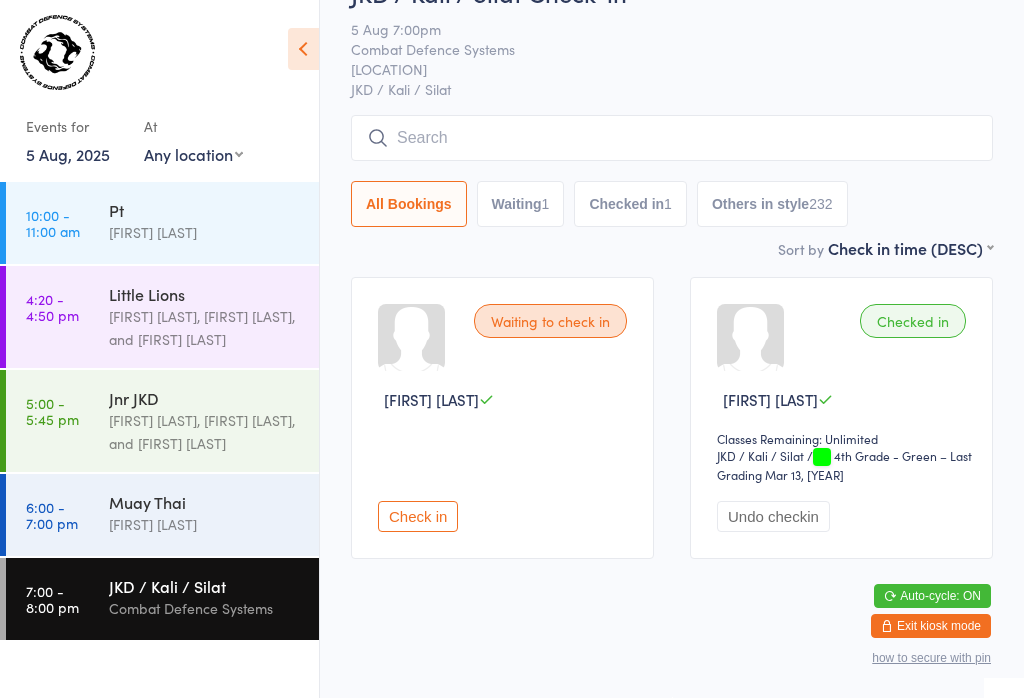 scroll, scrollTop: 94, scrollLeft: 0, axis: vertical 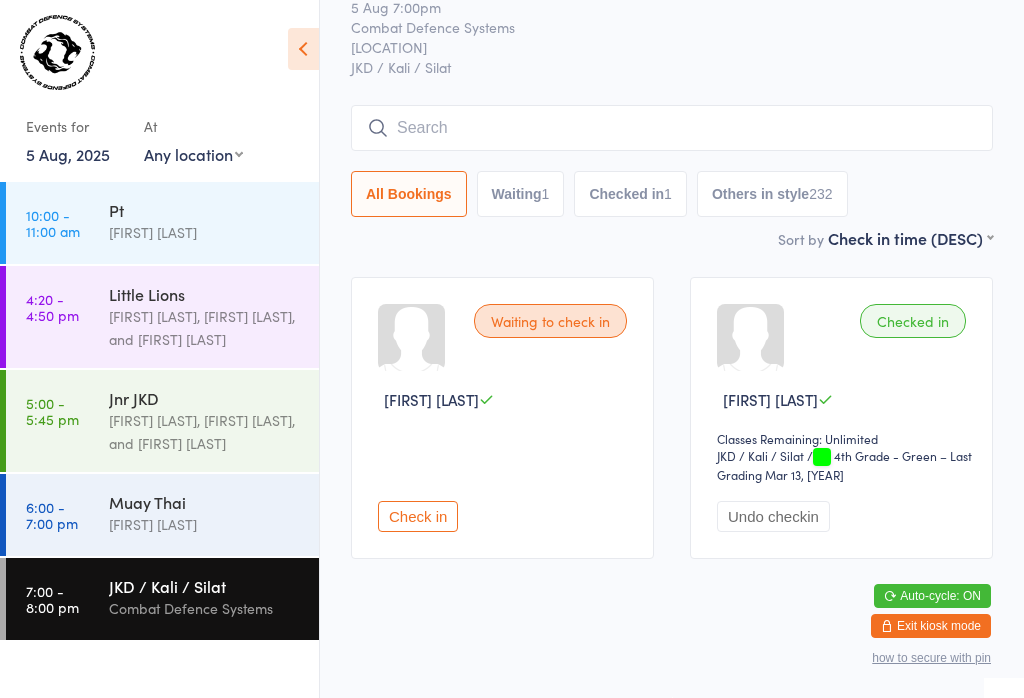 click on "Combat Defence Systems" at bounding box center [205, 608] 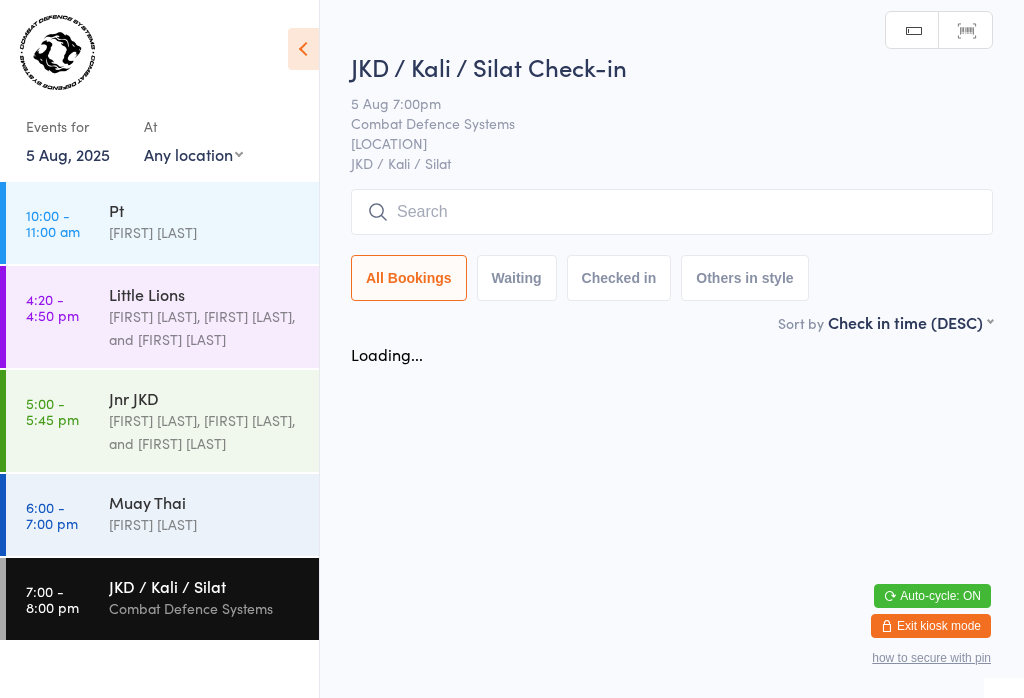 scroll, scrollTop: 0, scrollLeft: 0, axis: both 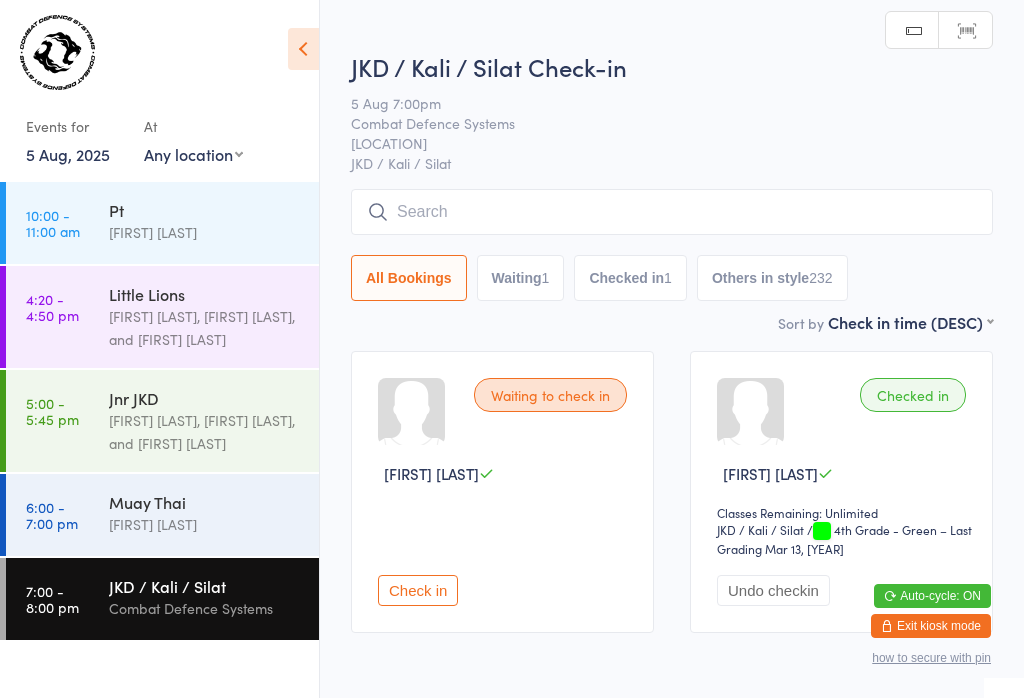 click at bounding box center (672, 212) 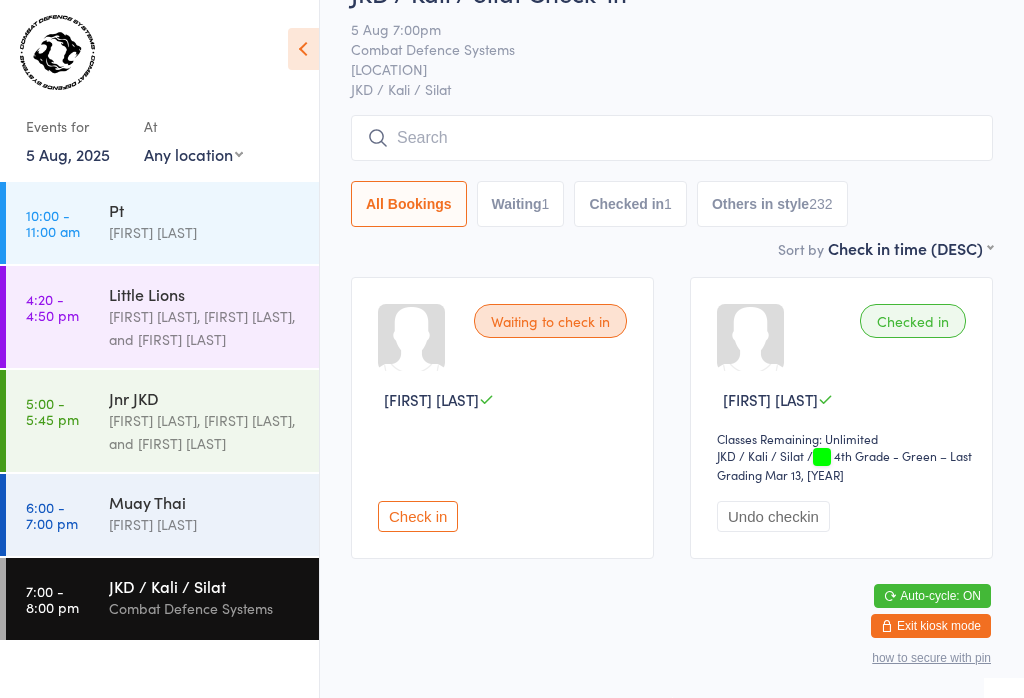scroll, scrollTop: 191, scrollLeft: 0, axis: vertical 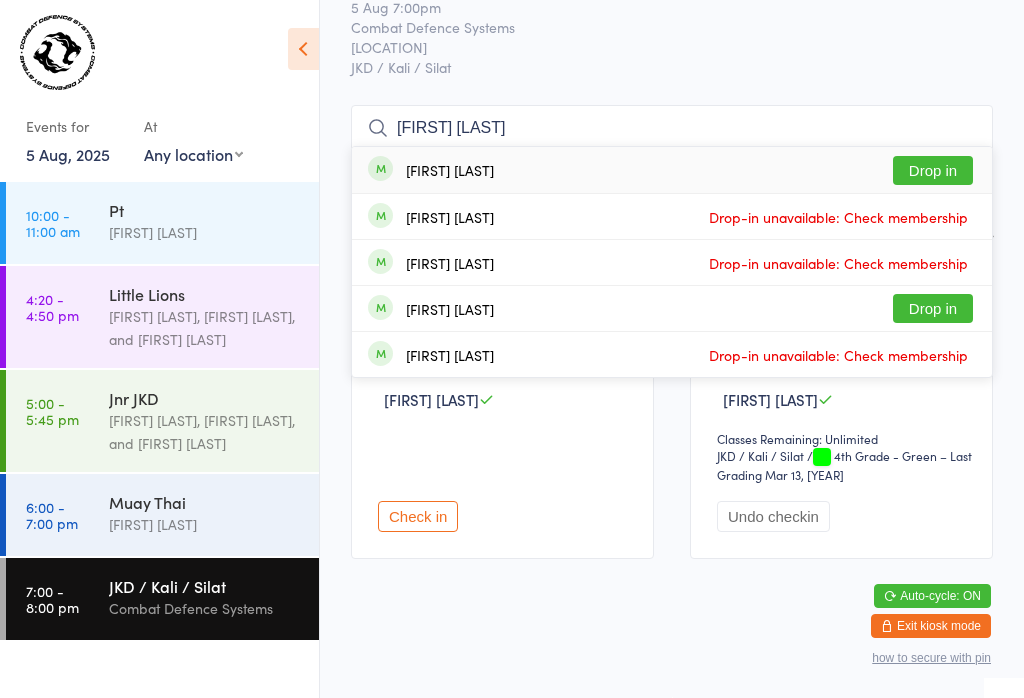 type on "[FIRST] [LAST]" 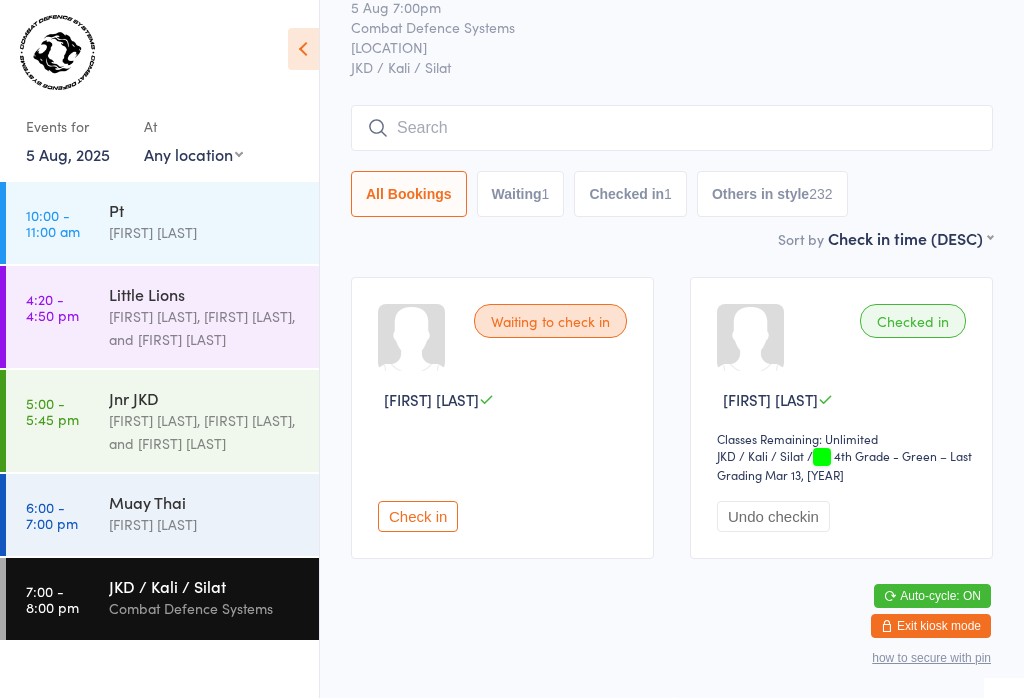 scroll, scrollTop: 94, scrollLeft: 0, axis: vertical 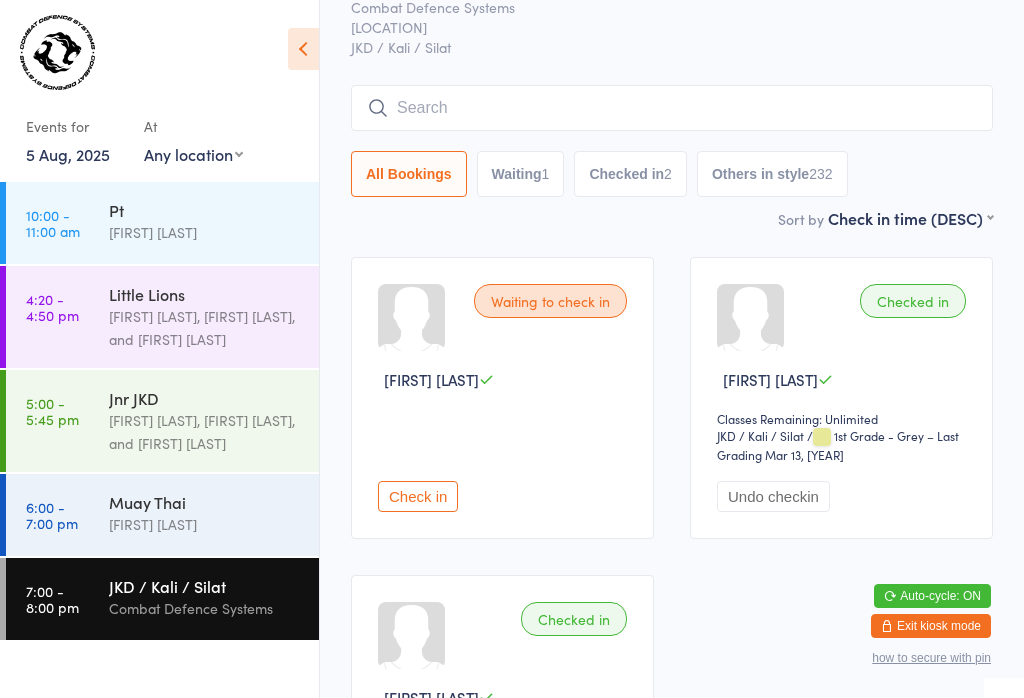 click at bounding box center [672, 108] 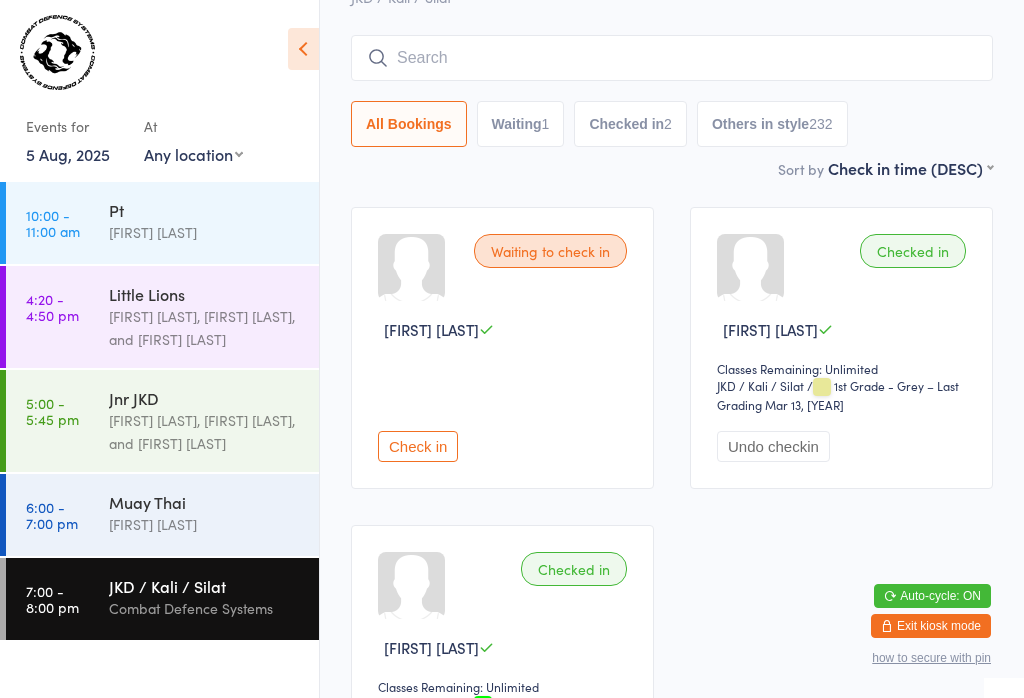 scroll, scrollTop: 181, scrollLeft: 0, axis: vertical 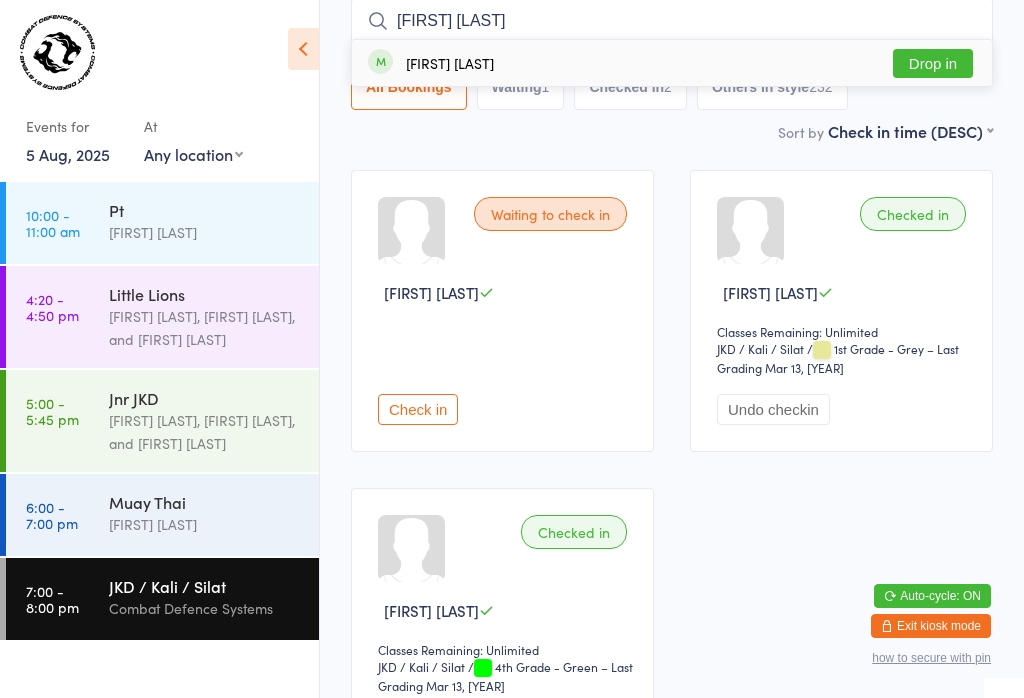type on "[FIRST] [LAST]" 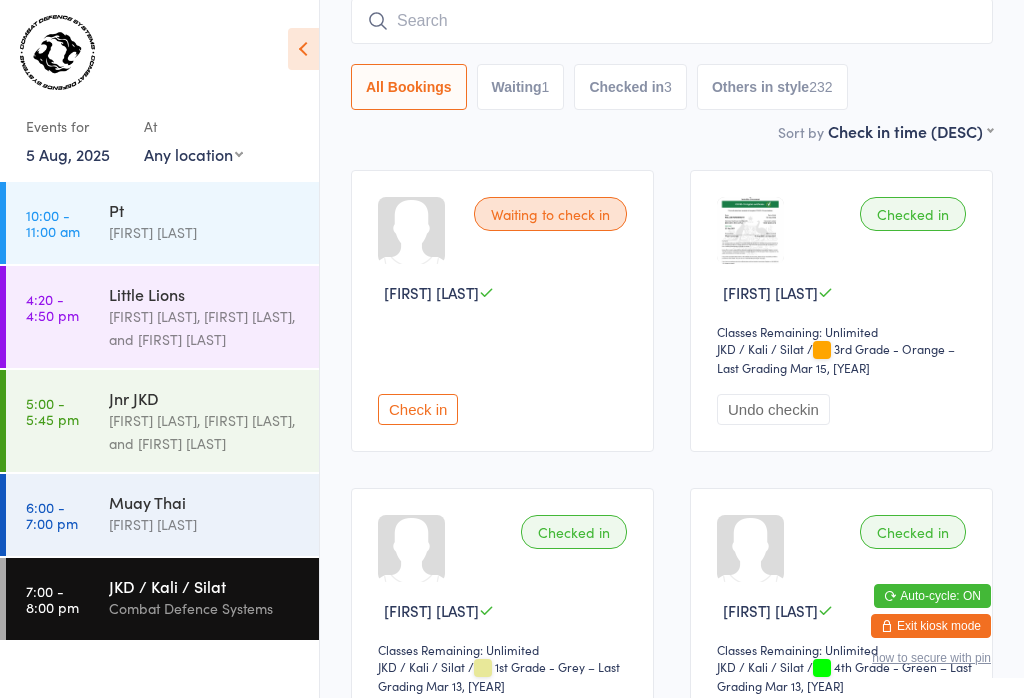 click at bounding box center [672, 21] 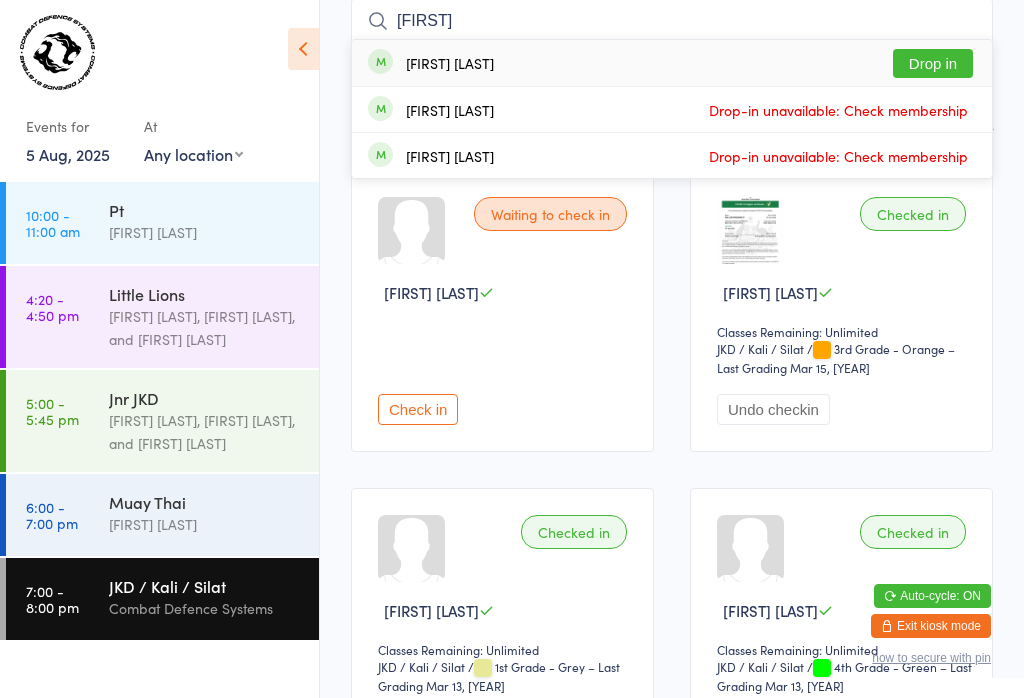 type on "[FIRST]" 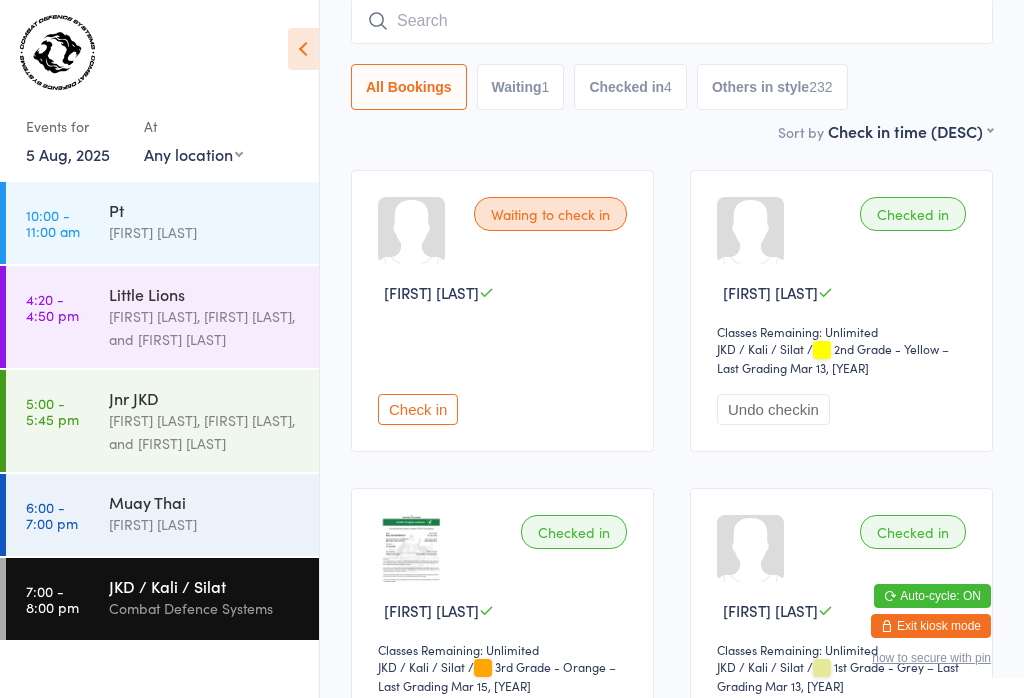 click at bounding box center (672, 21) 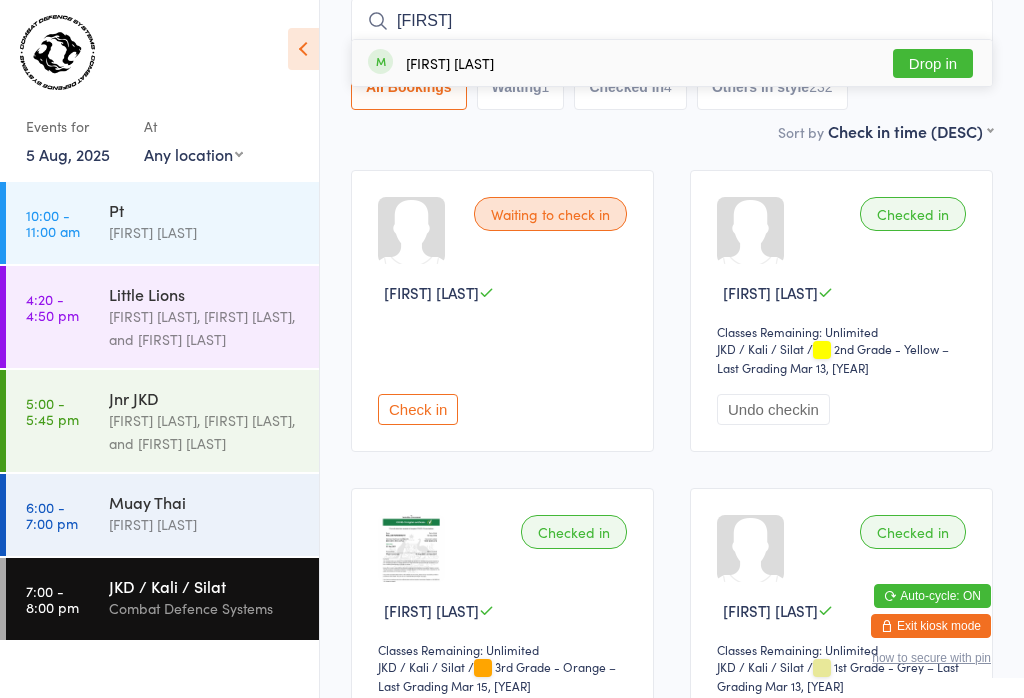 type on "[FIRST]" 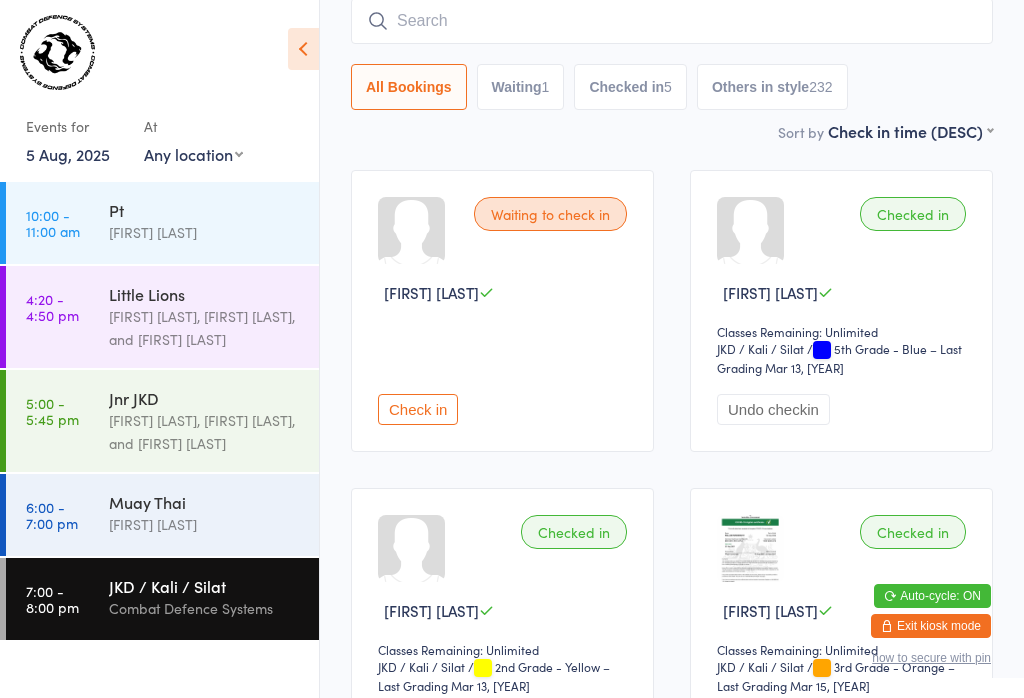 click at bounding box center (672, 21) 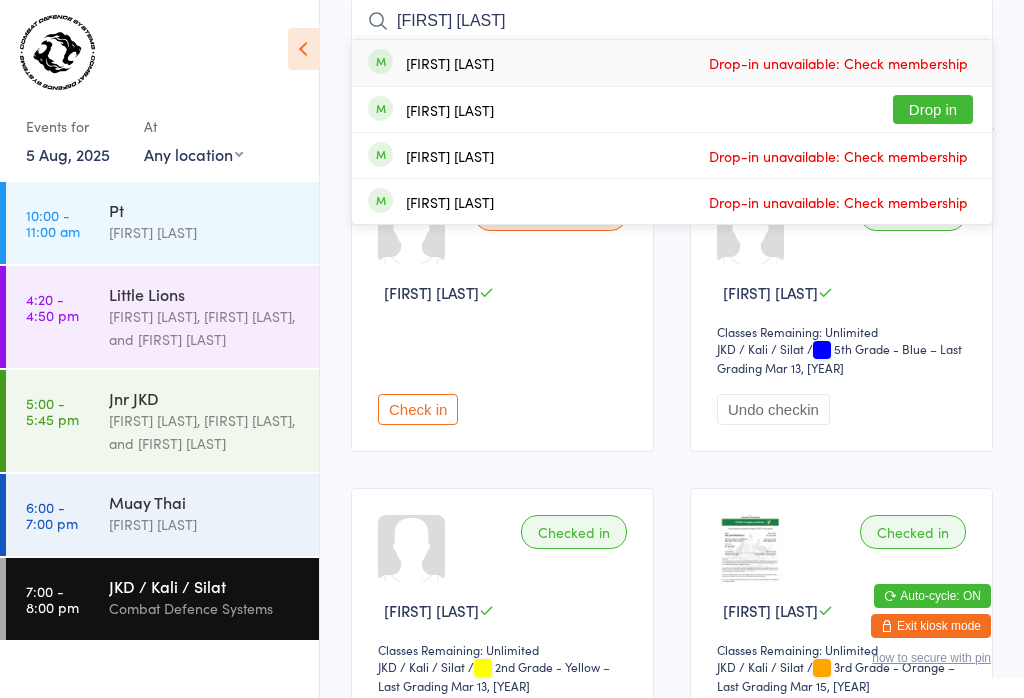 type on "[FIRST] [LAST]" 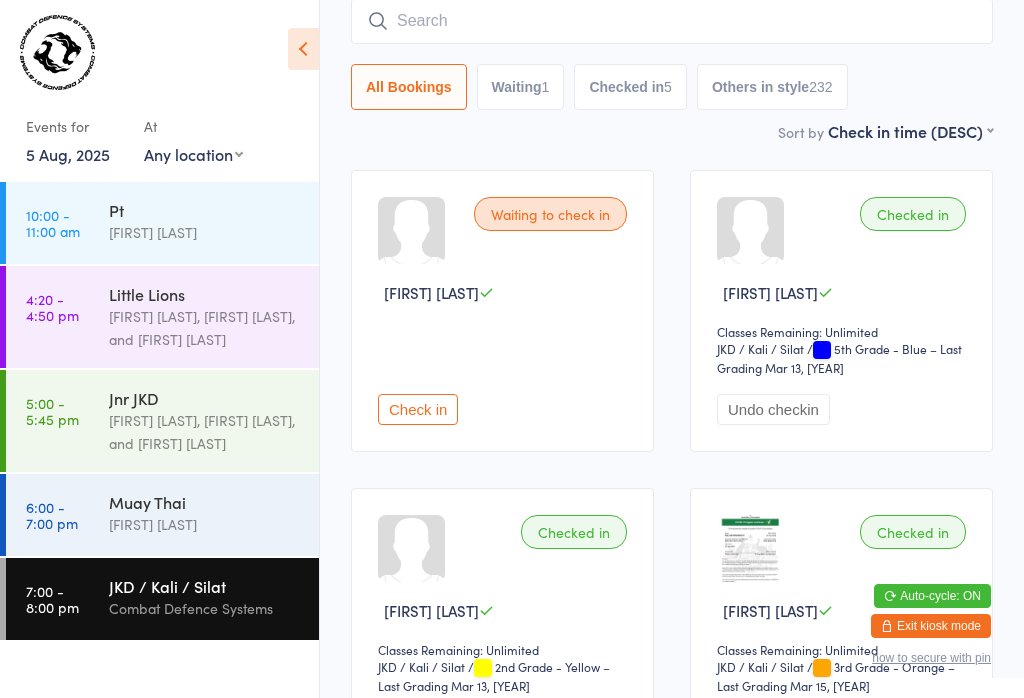 click at bounding box center [672, 21] 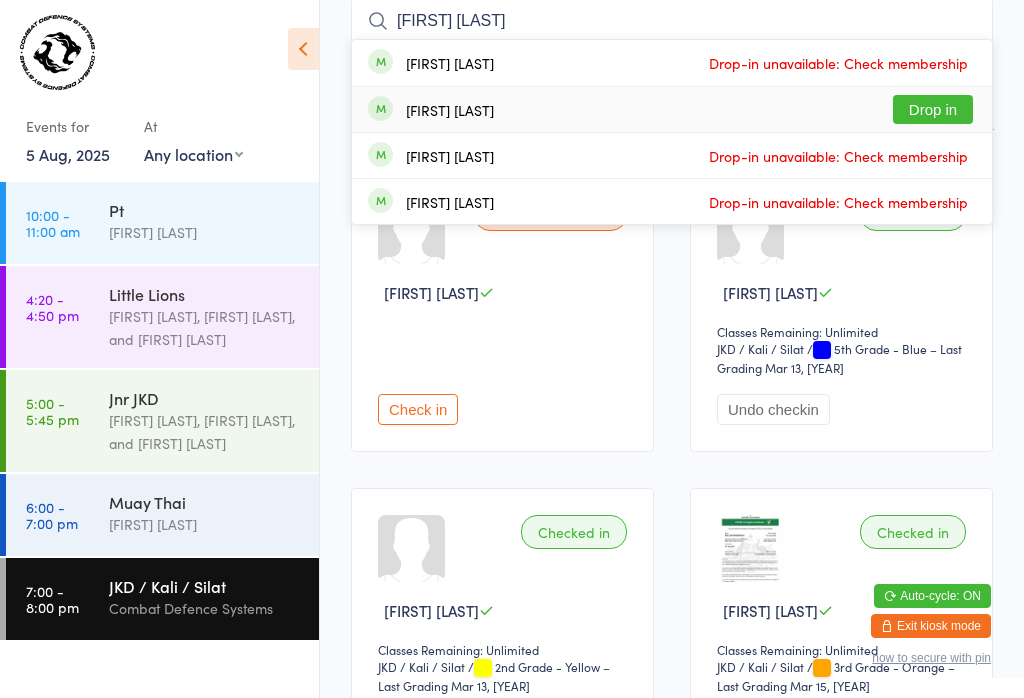 type on "[FIRST] [LAST]" 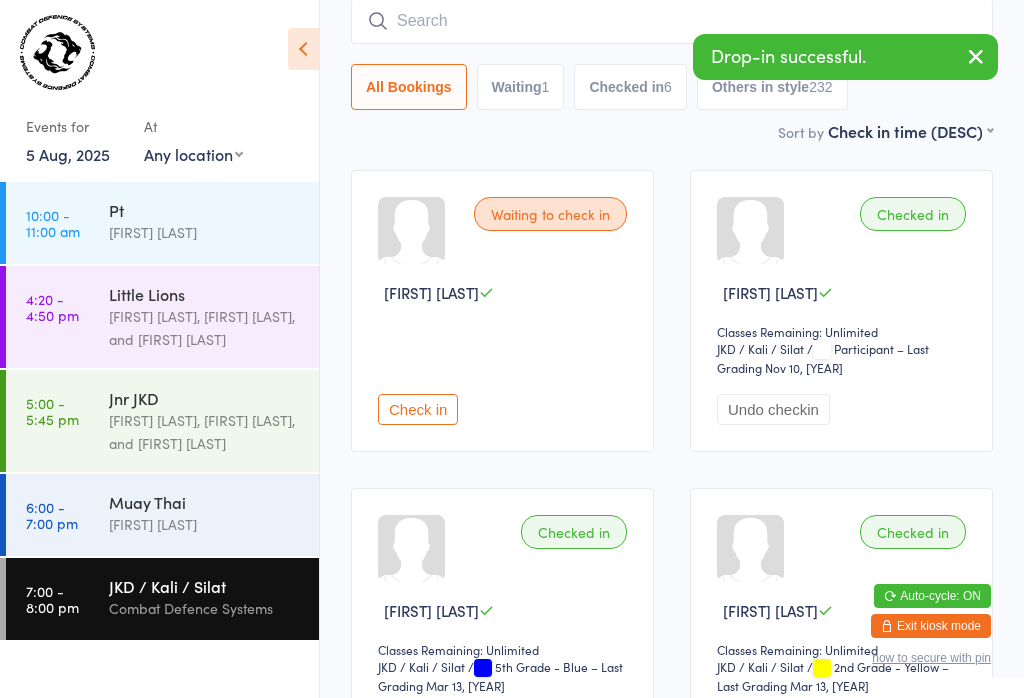 click at bounding box center [672, 21] 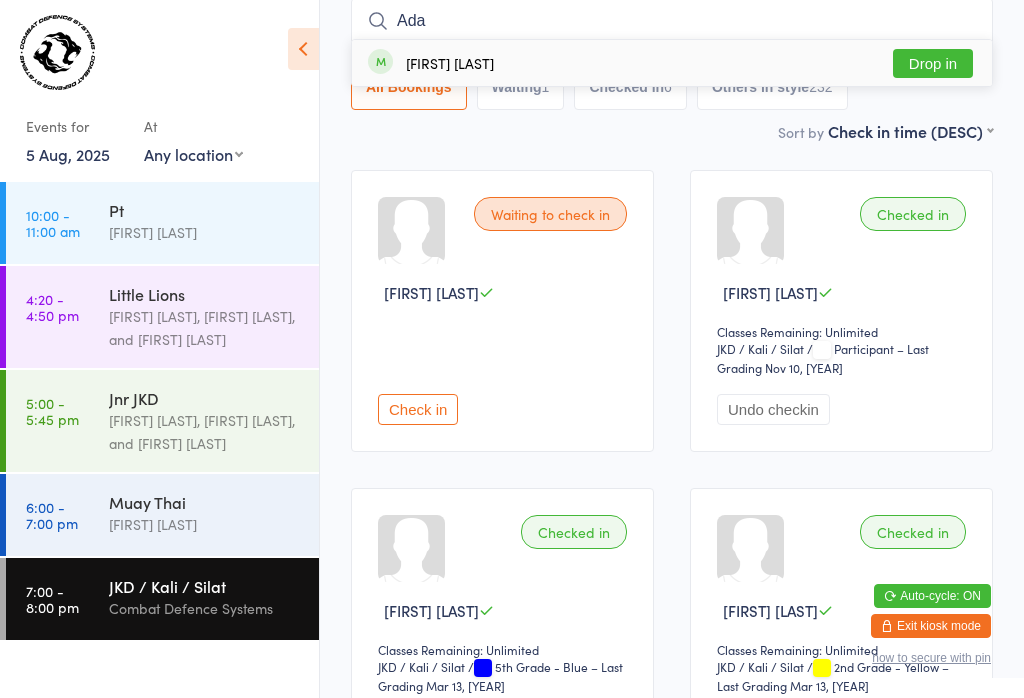 type on "Ada" 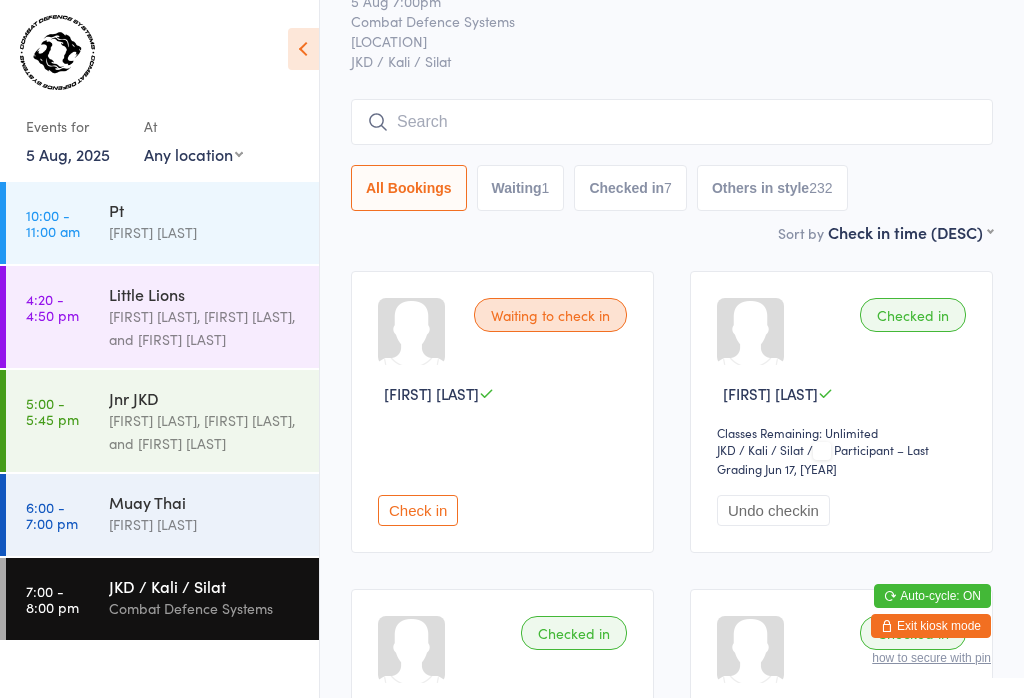 scroll, scrollTop: 73, scrollLeft: 0, axis: vertical 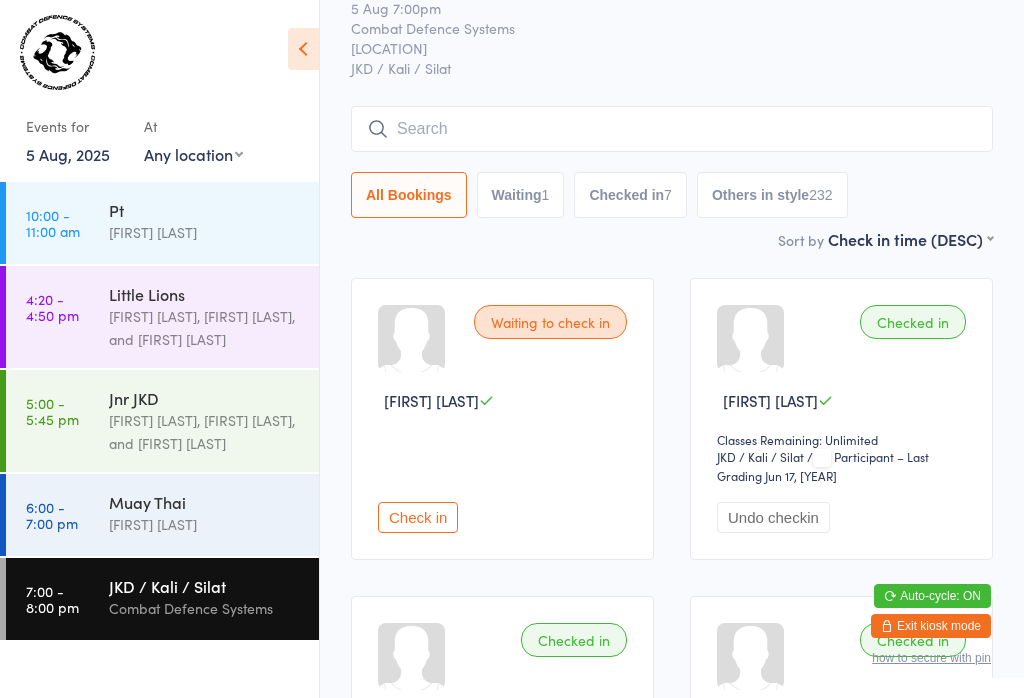 click at bounding box center [672, 129] 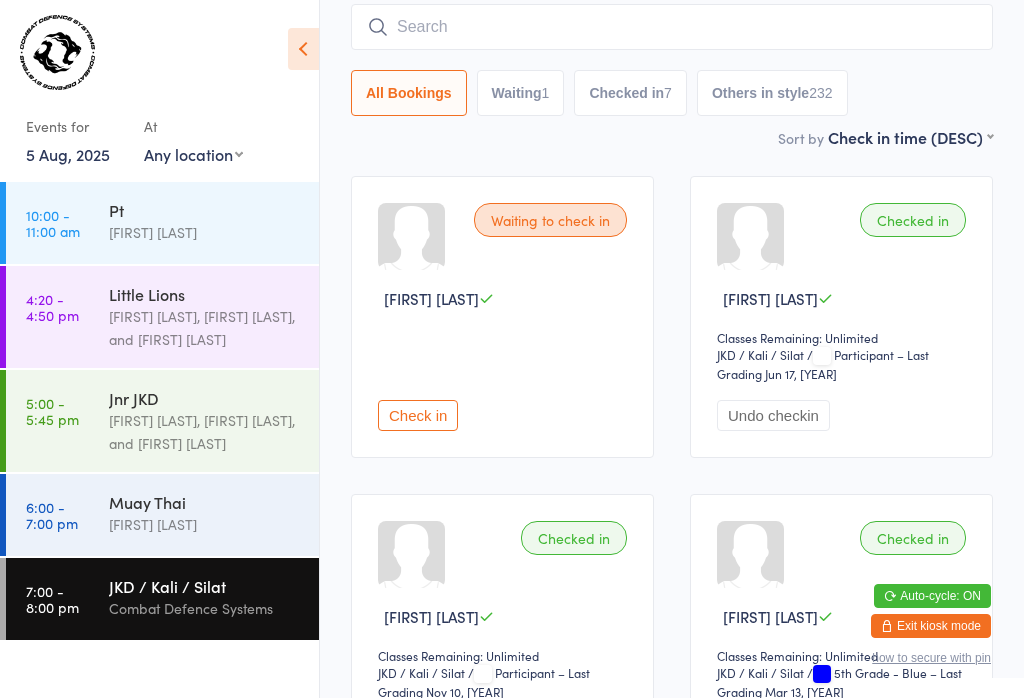 scroll, scrollTop: 181, scrollLeft: 0, axis: vertical 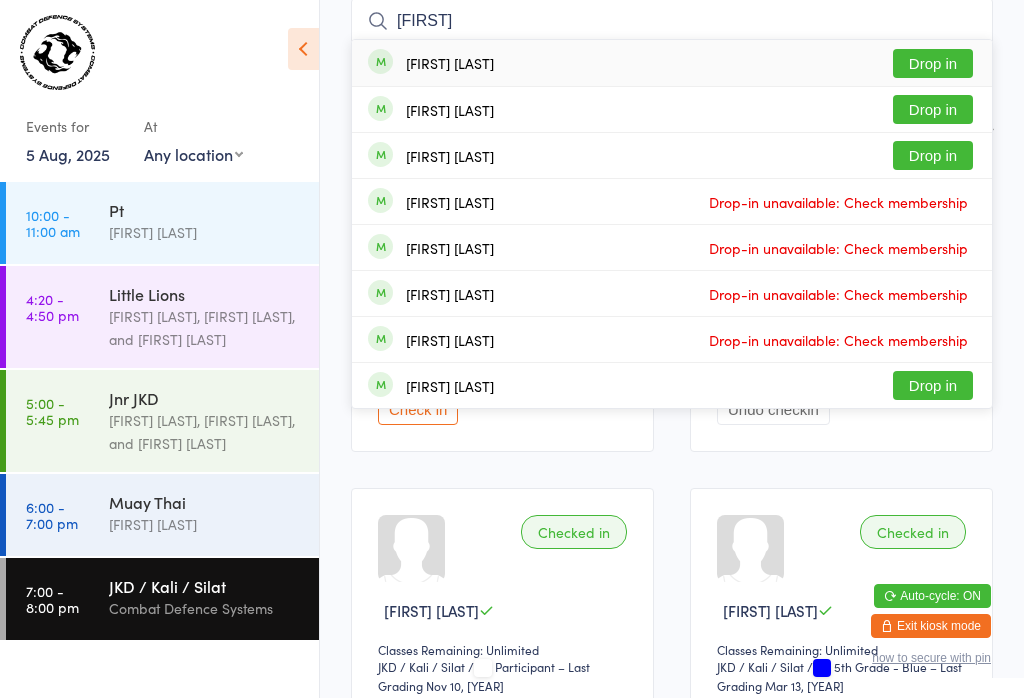 type on "[FIRST]" 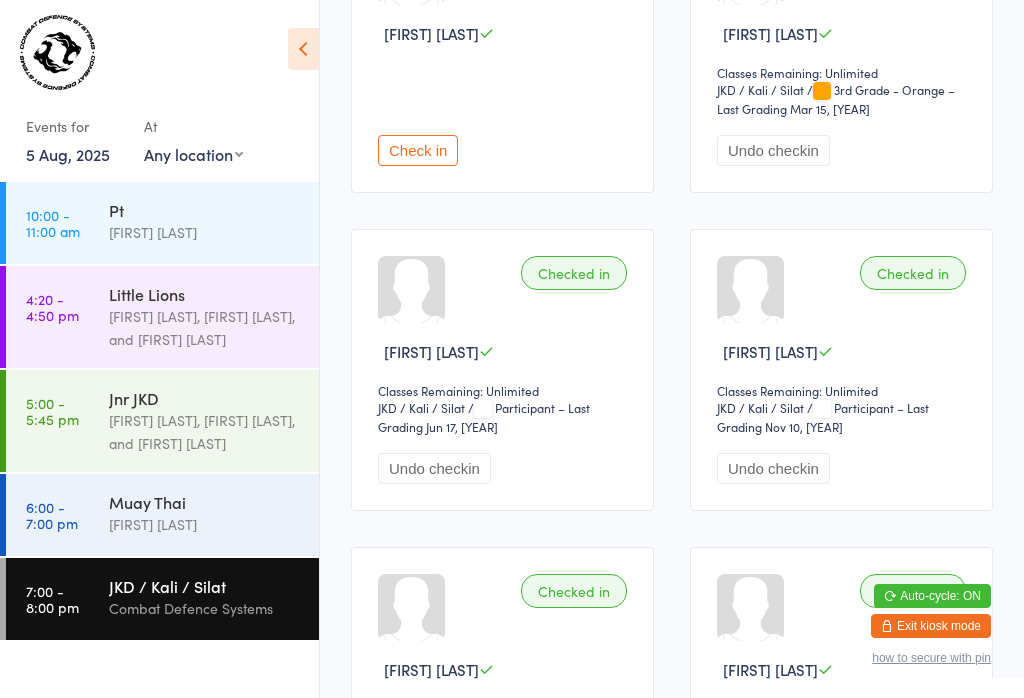 scroll, scrollTop: 433, scrollLeft: 0, axis: vertical 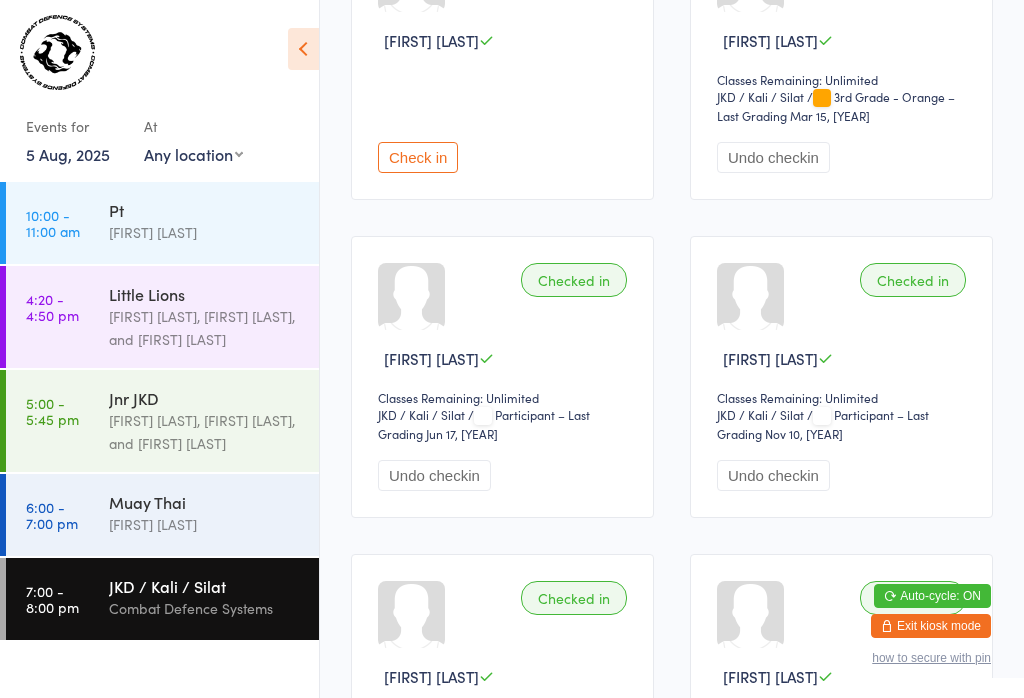 click on "[FIRST] [LAST]" at bounding box center [205, 524] 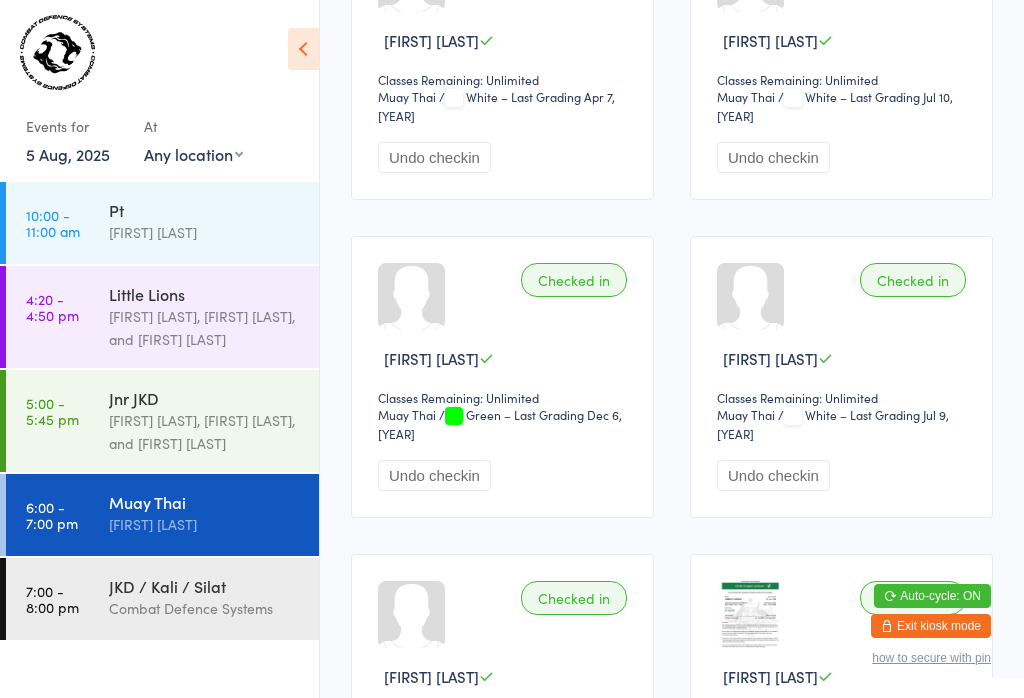 scroll, scrollTop: 0, scrollLeft: 0, axis: both 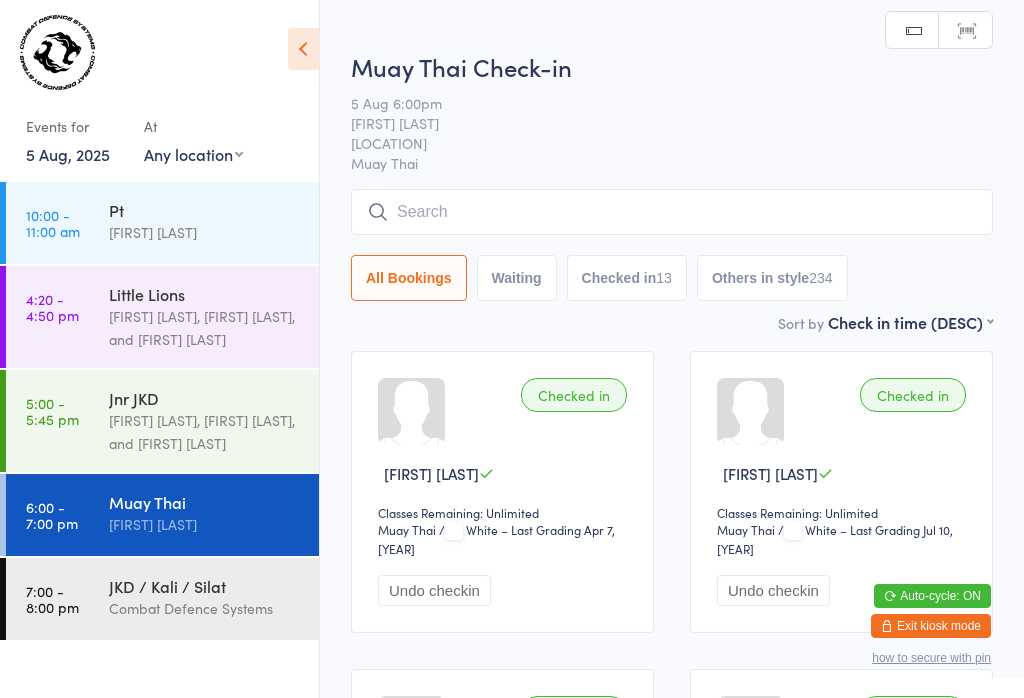 click at bounding box center [672, 212] 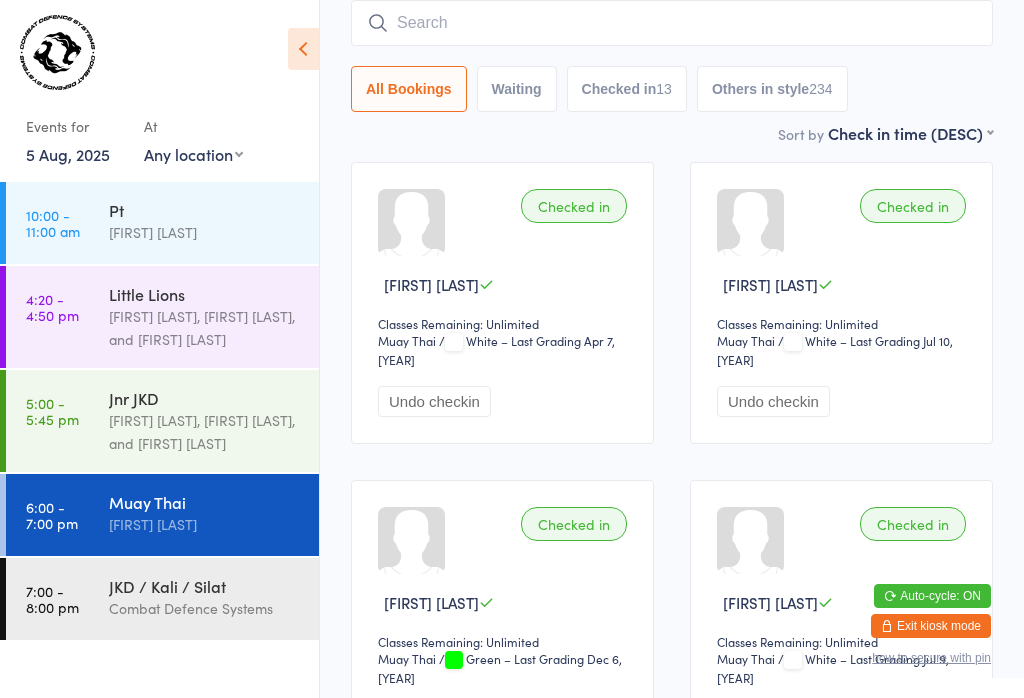 scroll, scrollTop: 191, scrollLeft: 0, axis: vertical 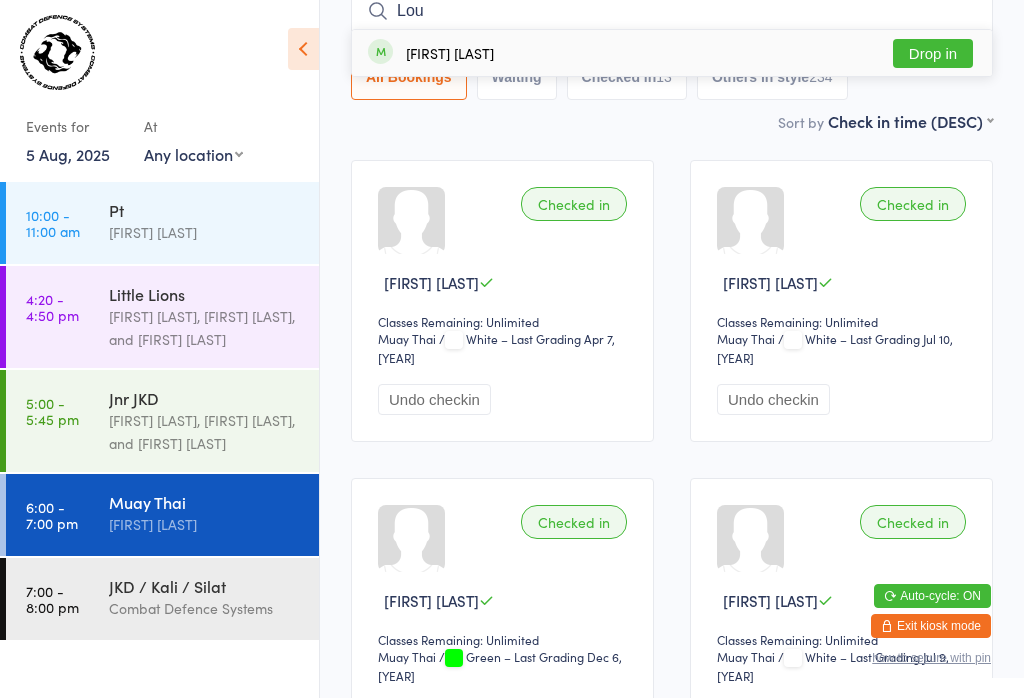 type on "Lou" 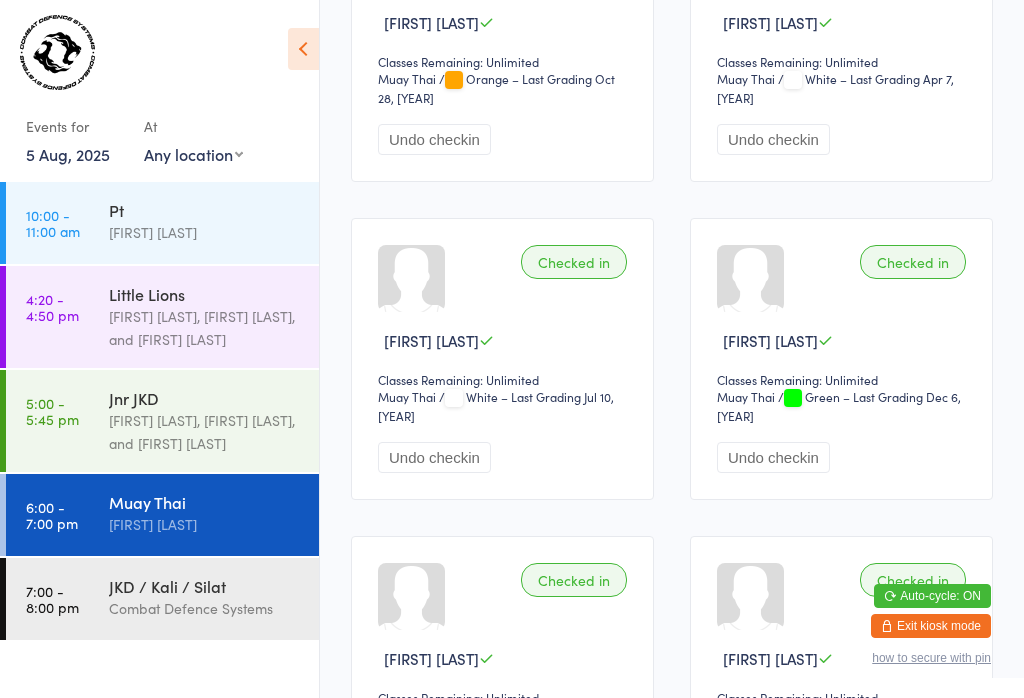scroll, scrollTop: 466, scrollLeft: 0, axis: vertical 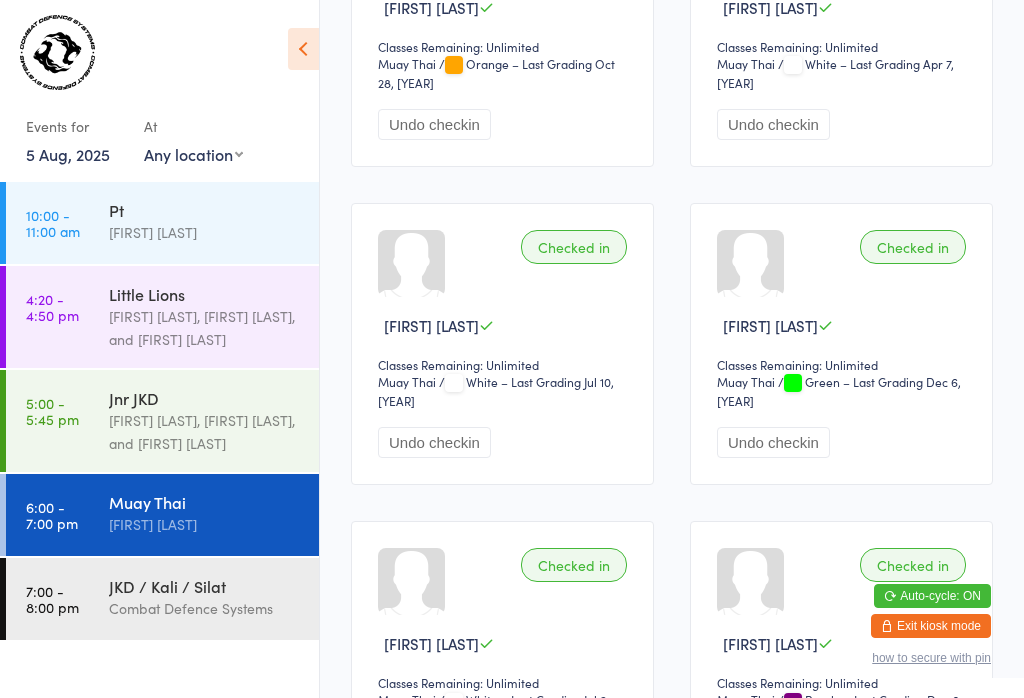click on "[FIRST] [LAST]" at bounding box center (205, 524) 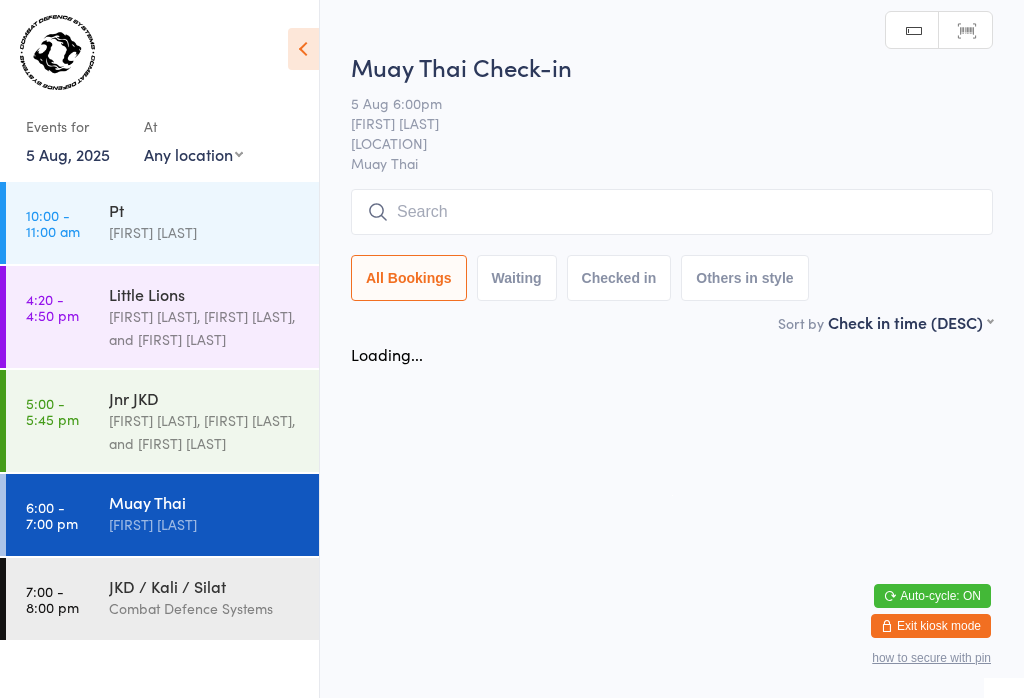 scroll, scrollTop: 0, scrollLeft: 0, axis: both 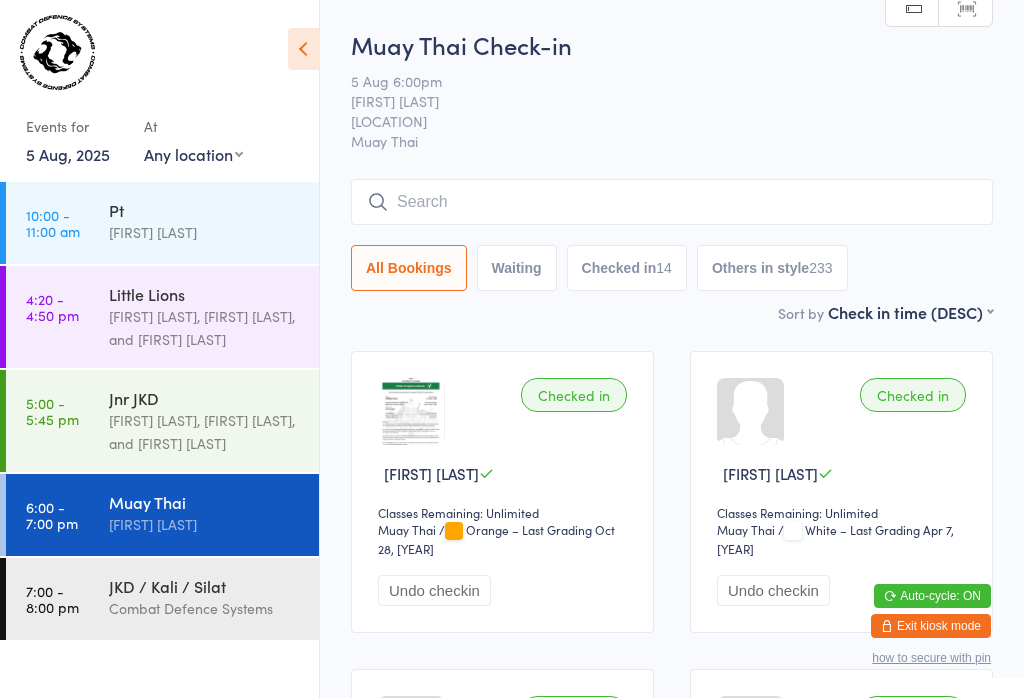 click at bounding box center (672, 202) 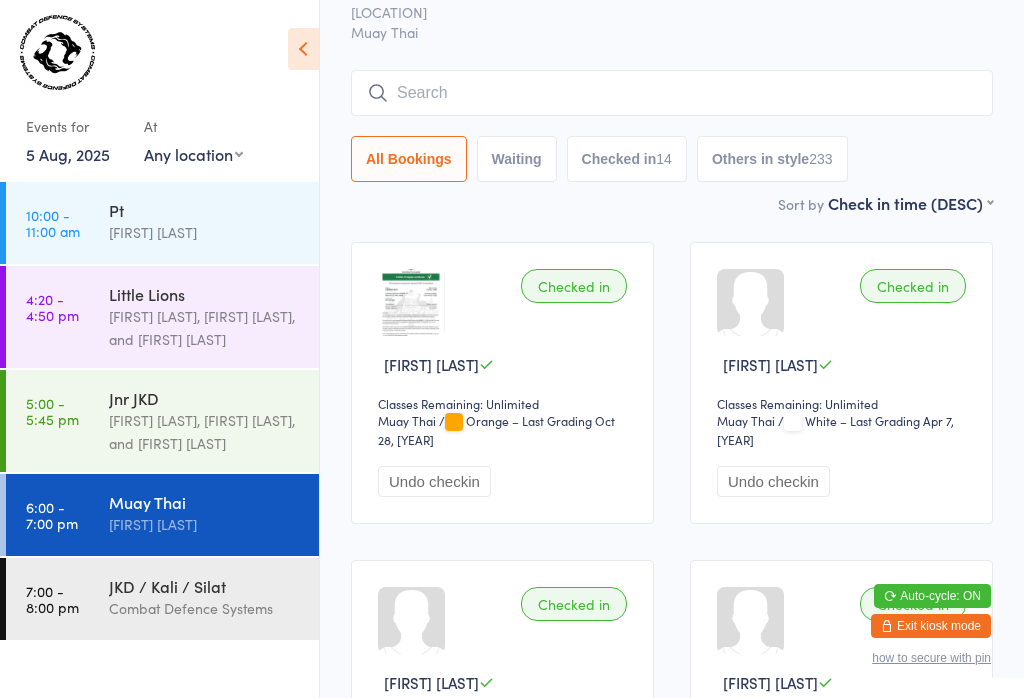 scroll, scrollTop: 181, scrollLeft: 0, axis: vertical 